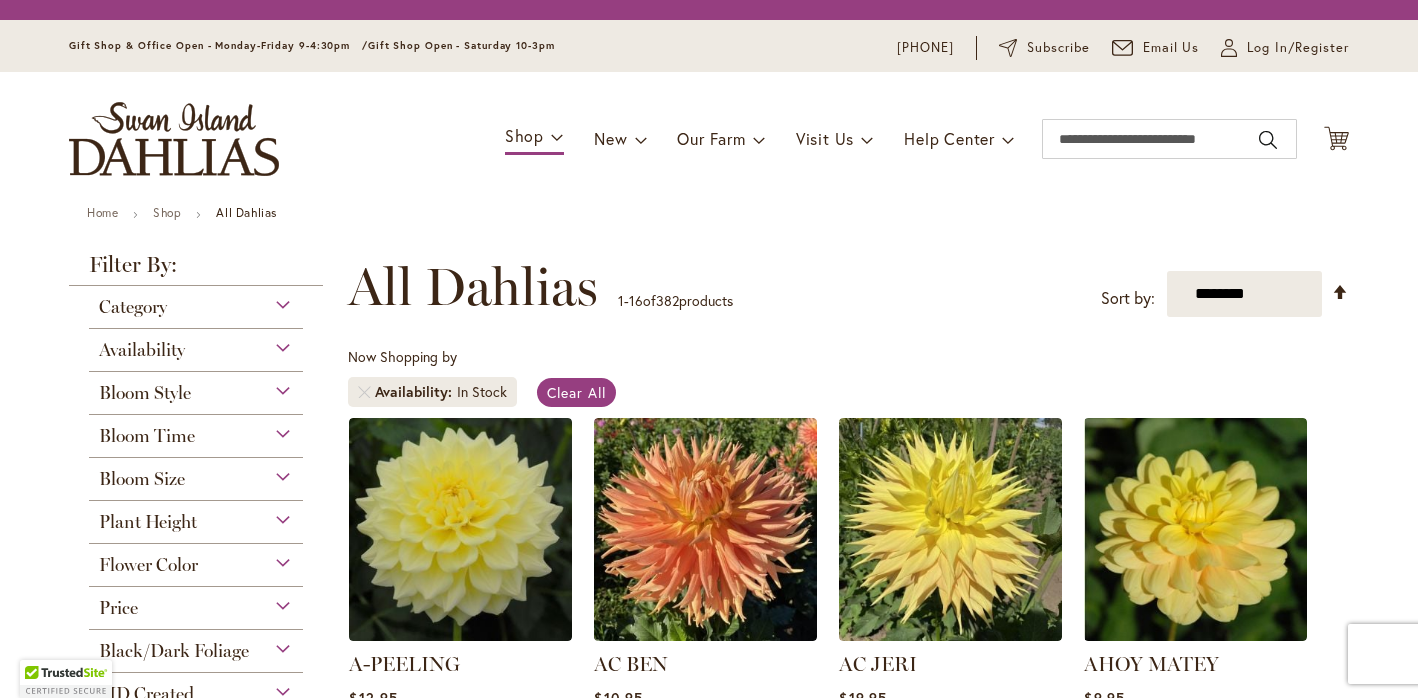 scroll, scrollTop: 0, scrollLeft: 0, axis: both 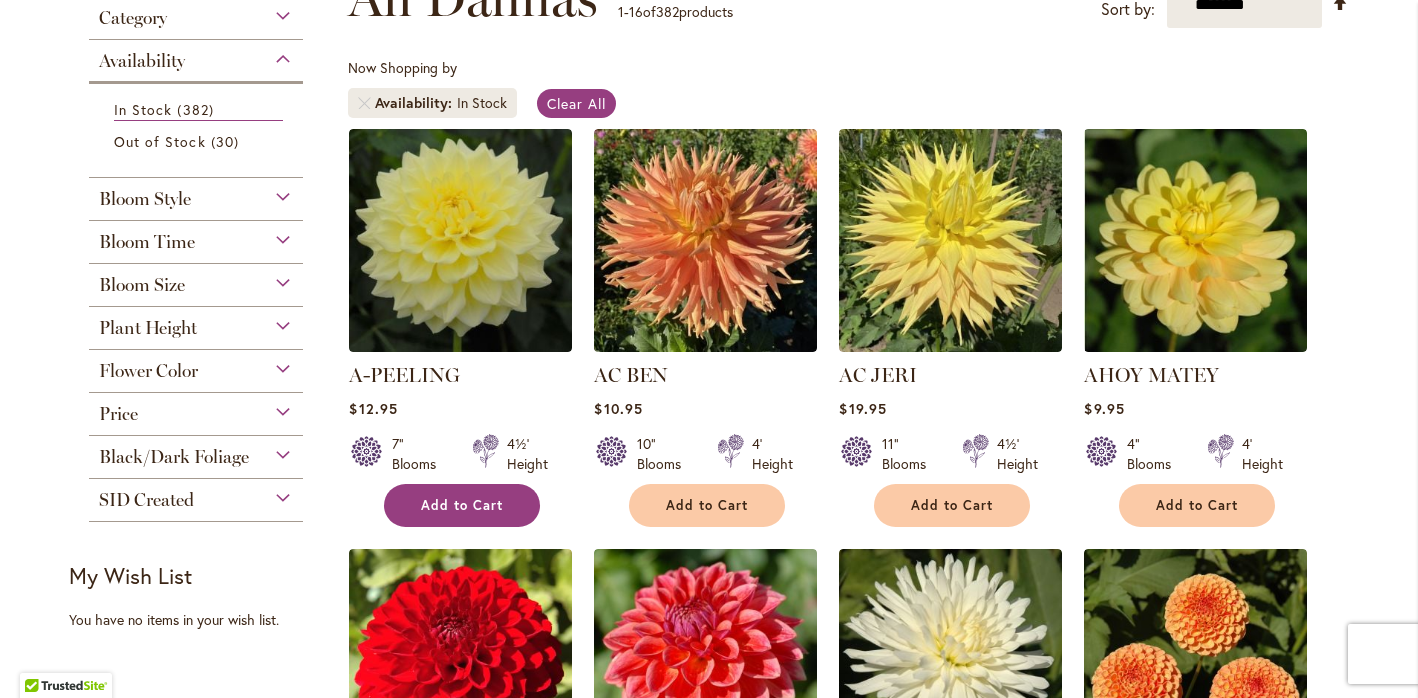 click on "Add to Cart" at bounding box center (462, 505) 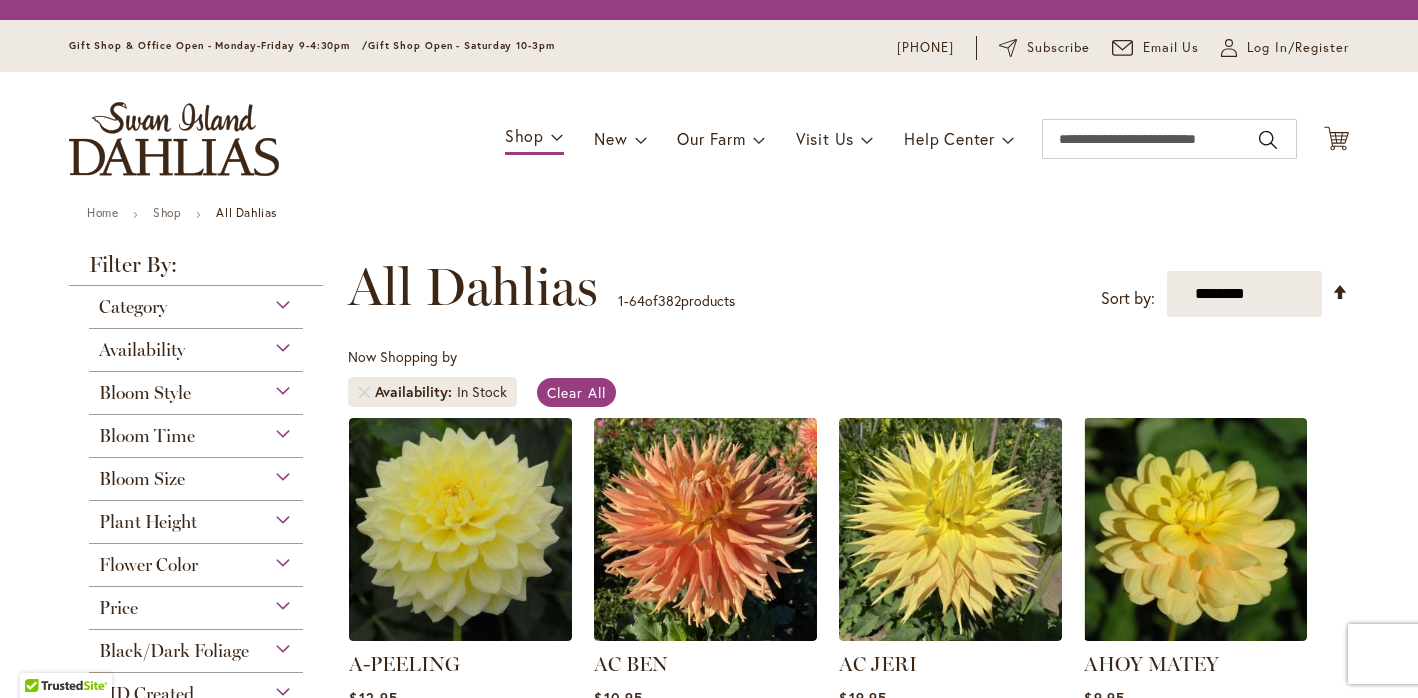 scroll, scrollTop: 0, scrollLeft: 0, axis: both 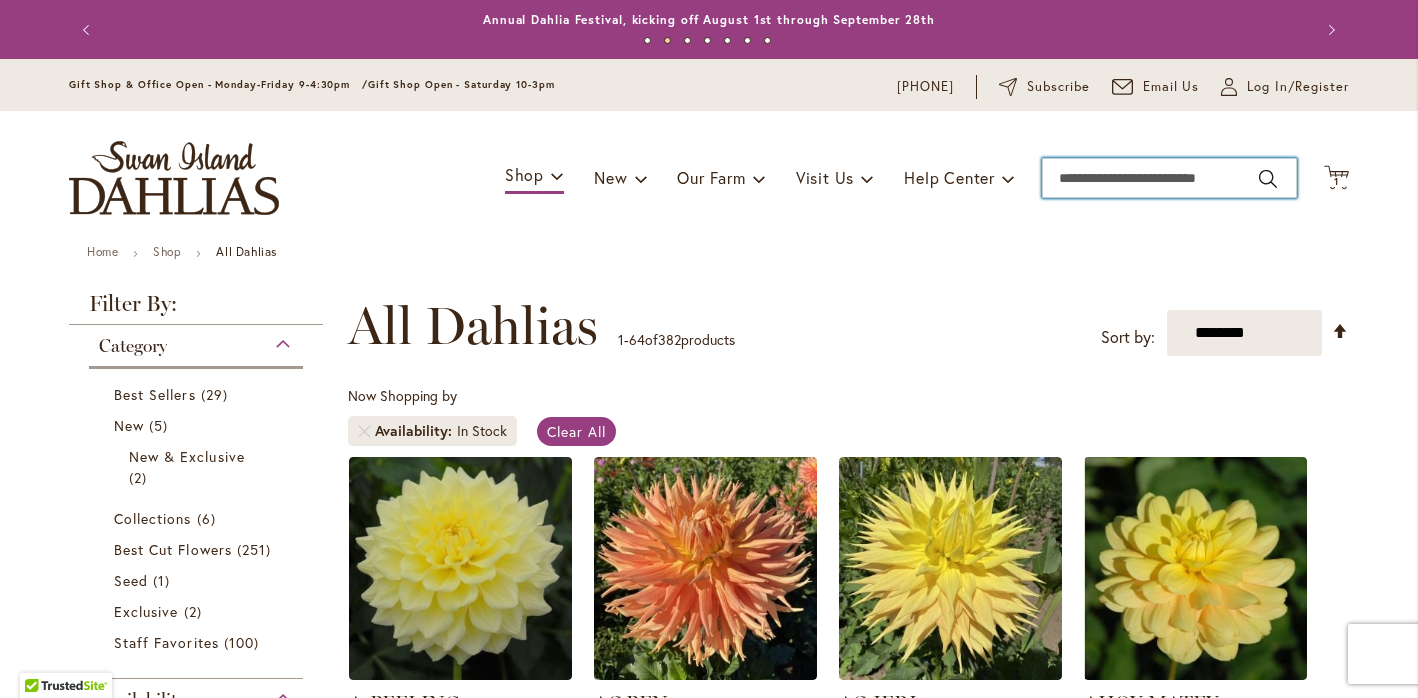 click on "Search" at bounding box center (1169, 178) 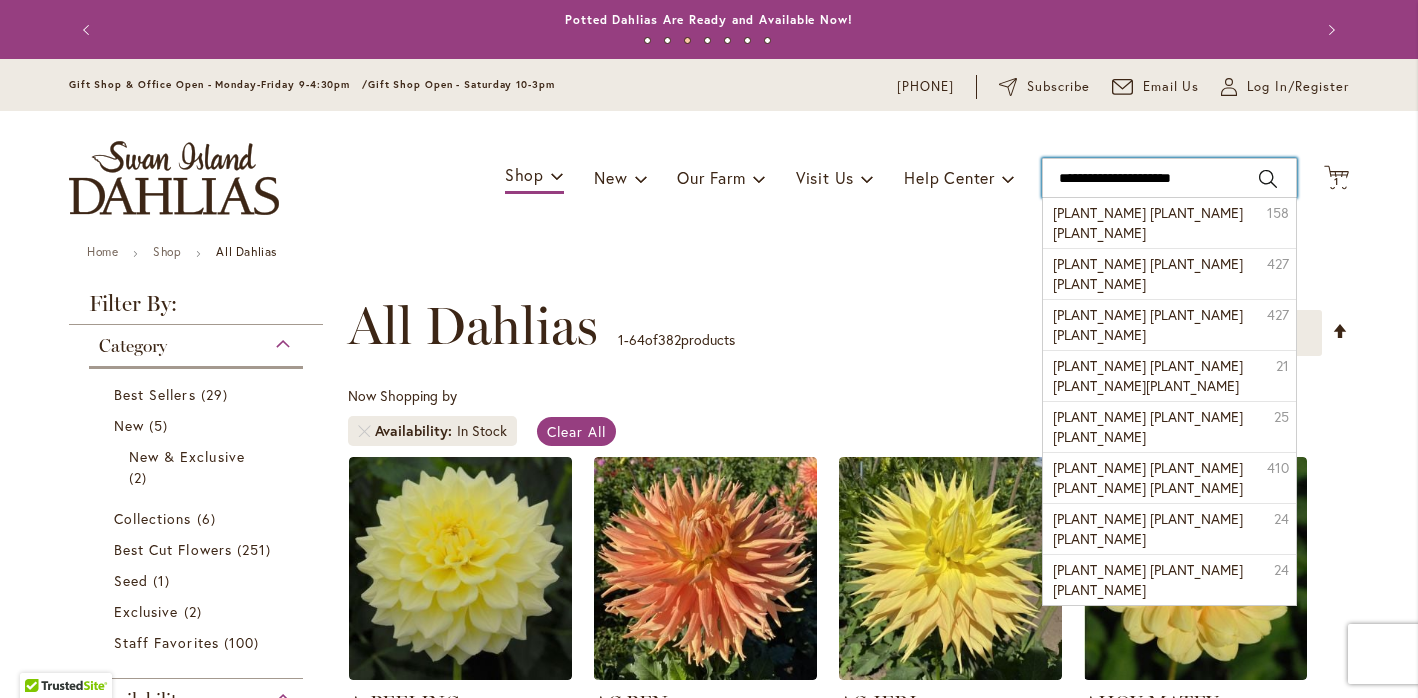 type on "**********" 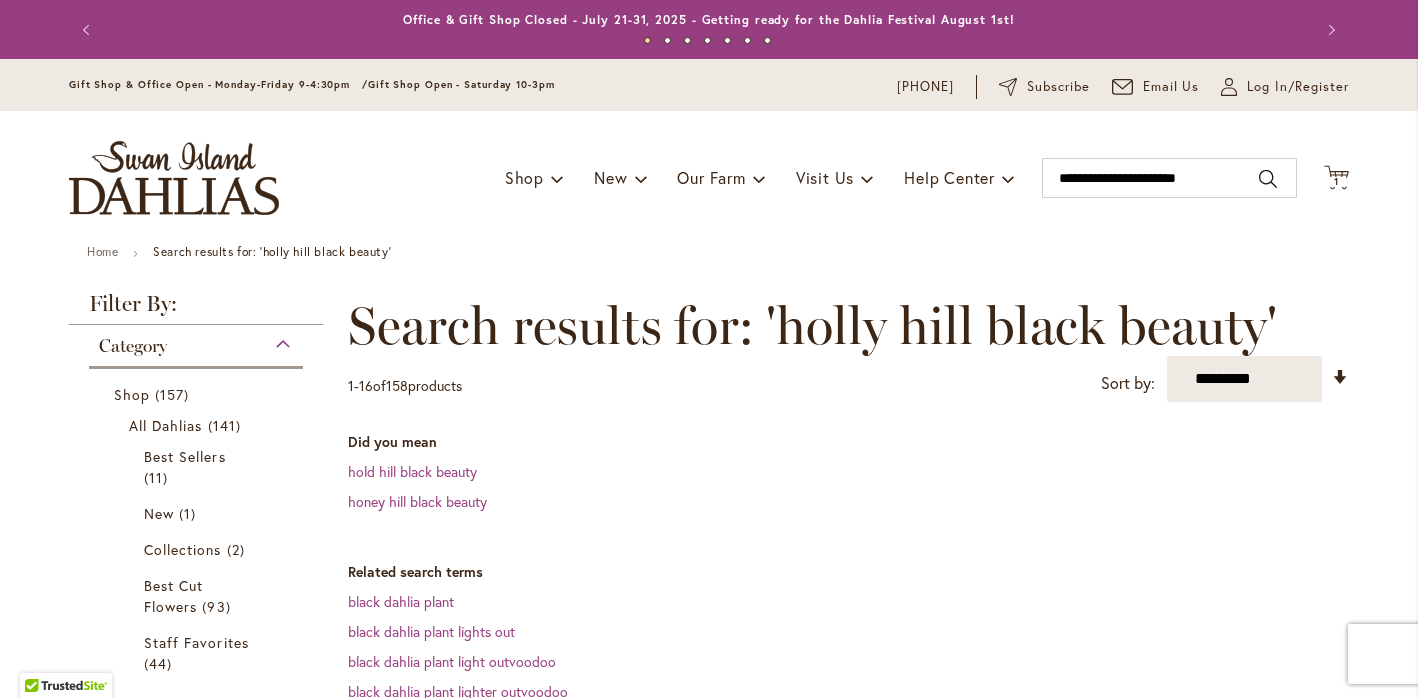 scroll, scrollTop: 0, scrollLeft: 0, axis: both 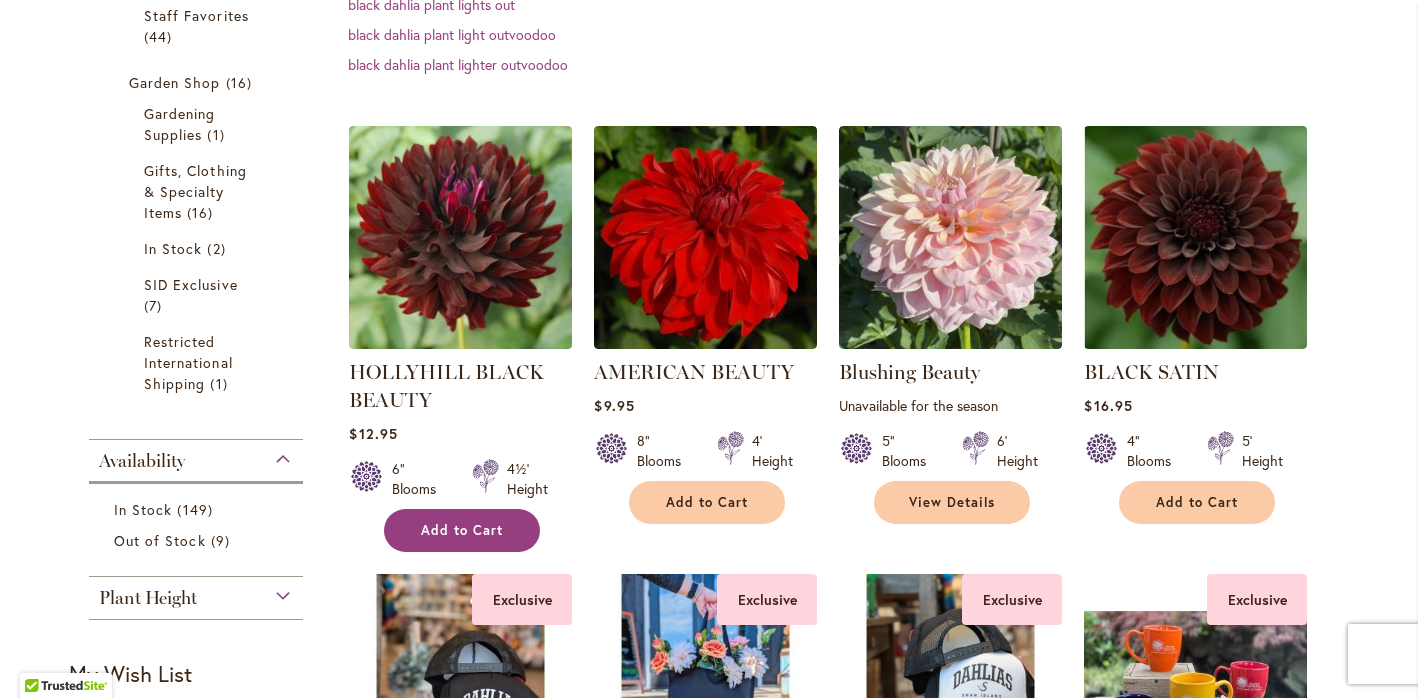 click on "Add to Cart" at bounding box center [462, 530] 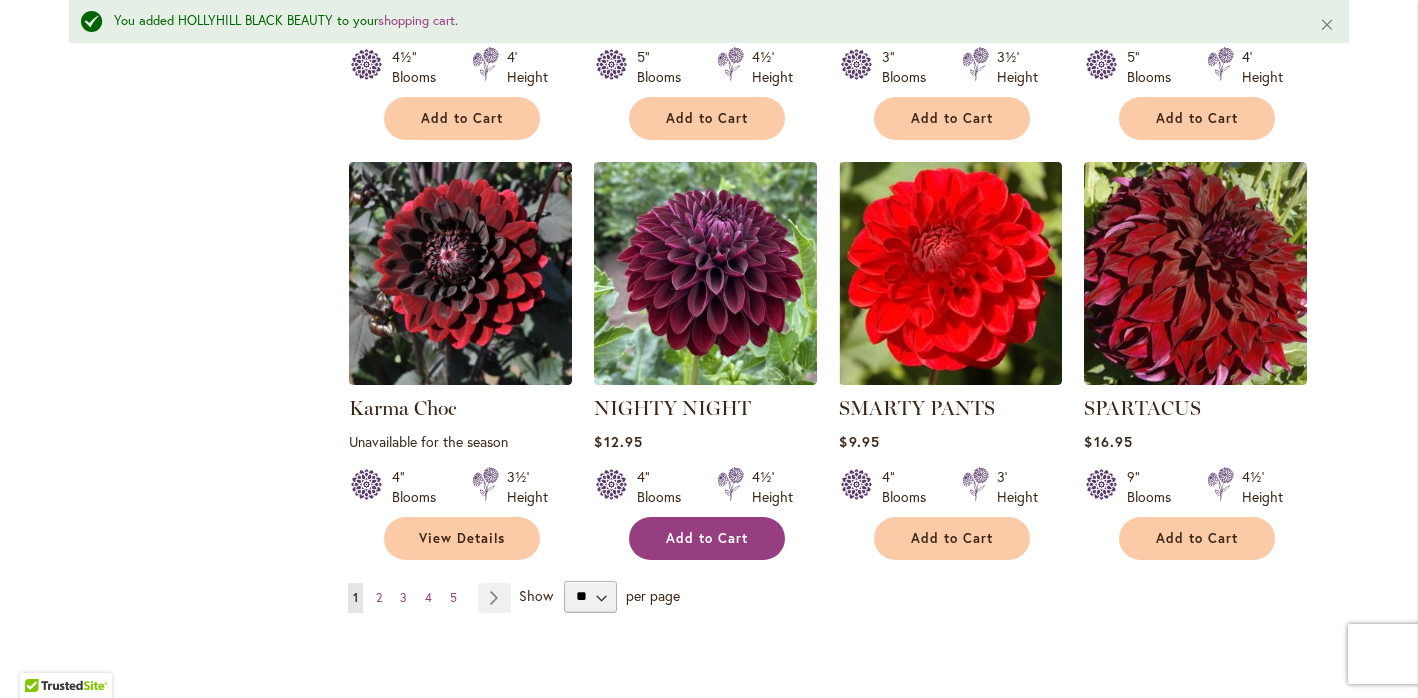 scroll, scrollTop: 1933, scrollLeft: 0, axis: vertical 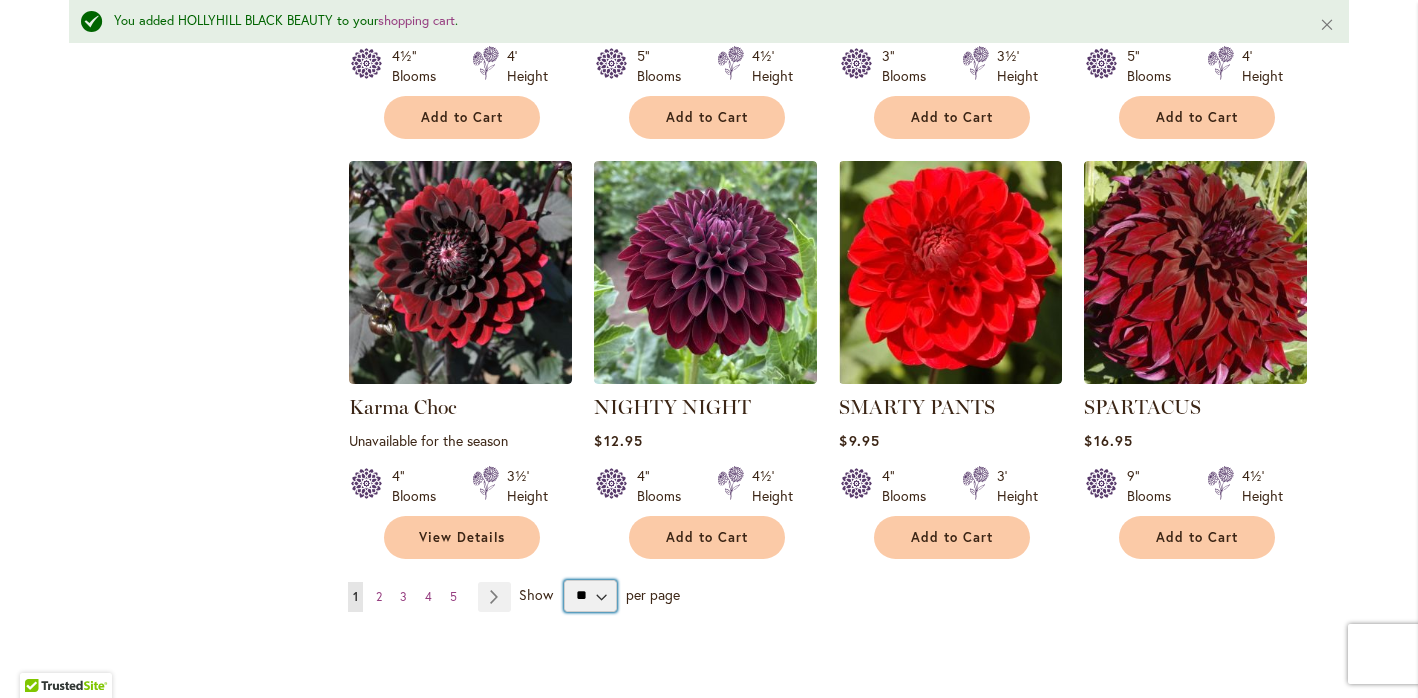 select on "**" 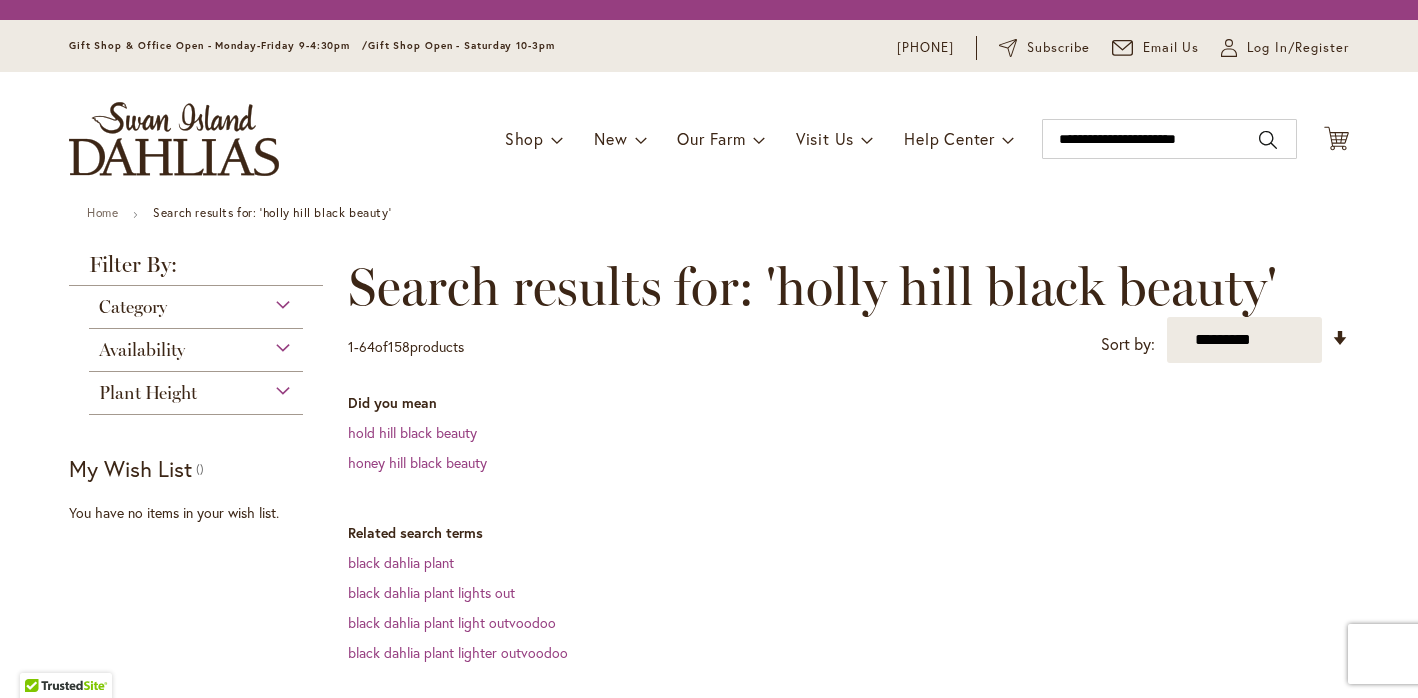 scroll, scrollTop: 0, scrollLeft: 0, axis: both 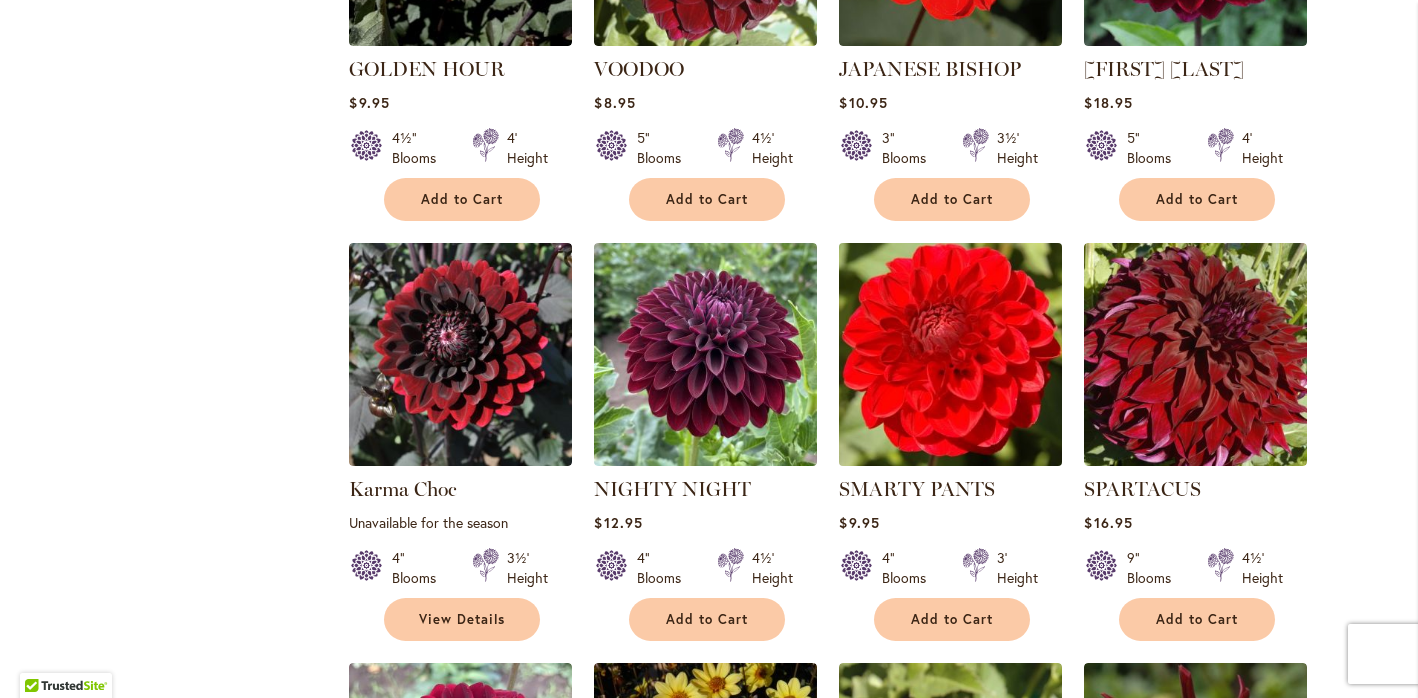 click at bounding box center (951, 354) 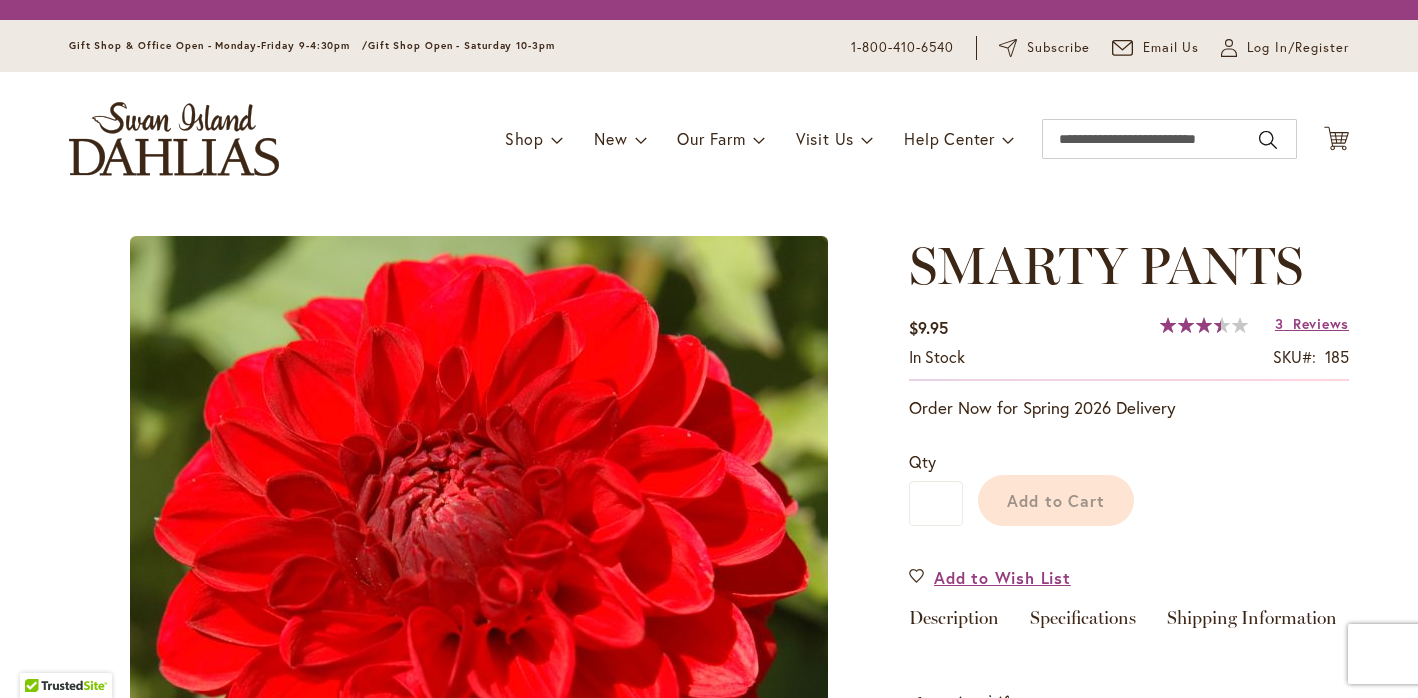 scroll, scrollTop: 0, scrollLeft: 0, axis: both 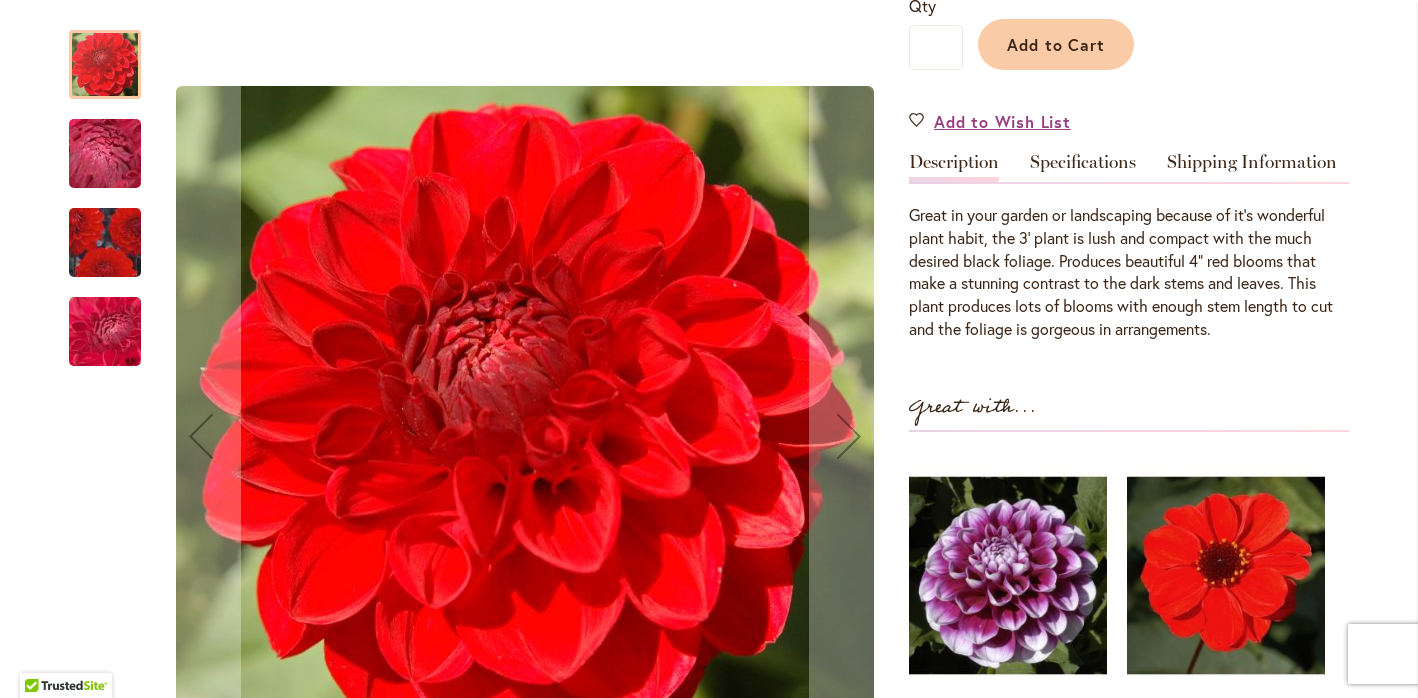 click at bounding box center [105, 243] 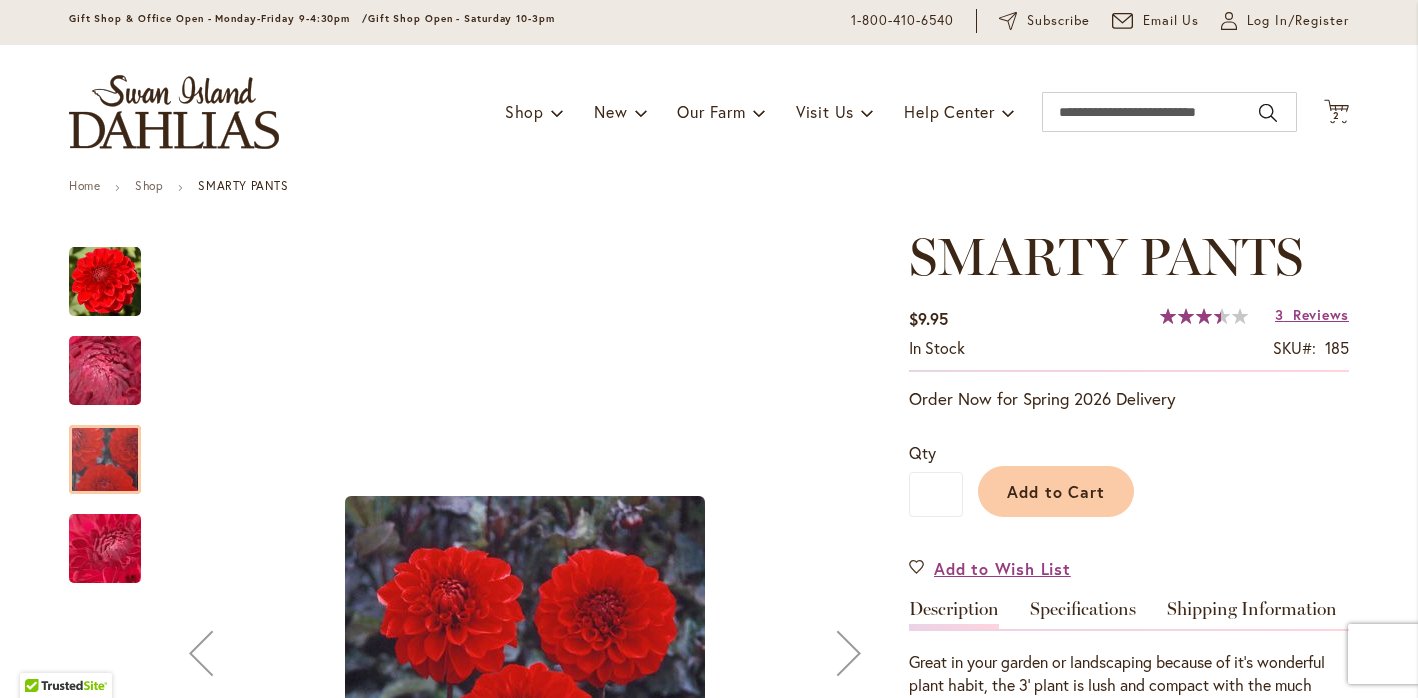 scroll, scrollTop: 96, scrollLeft: 0, axis: vertical 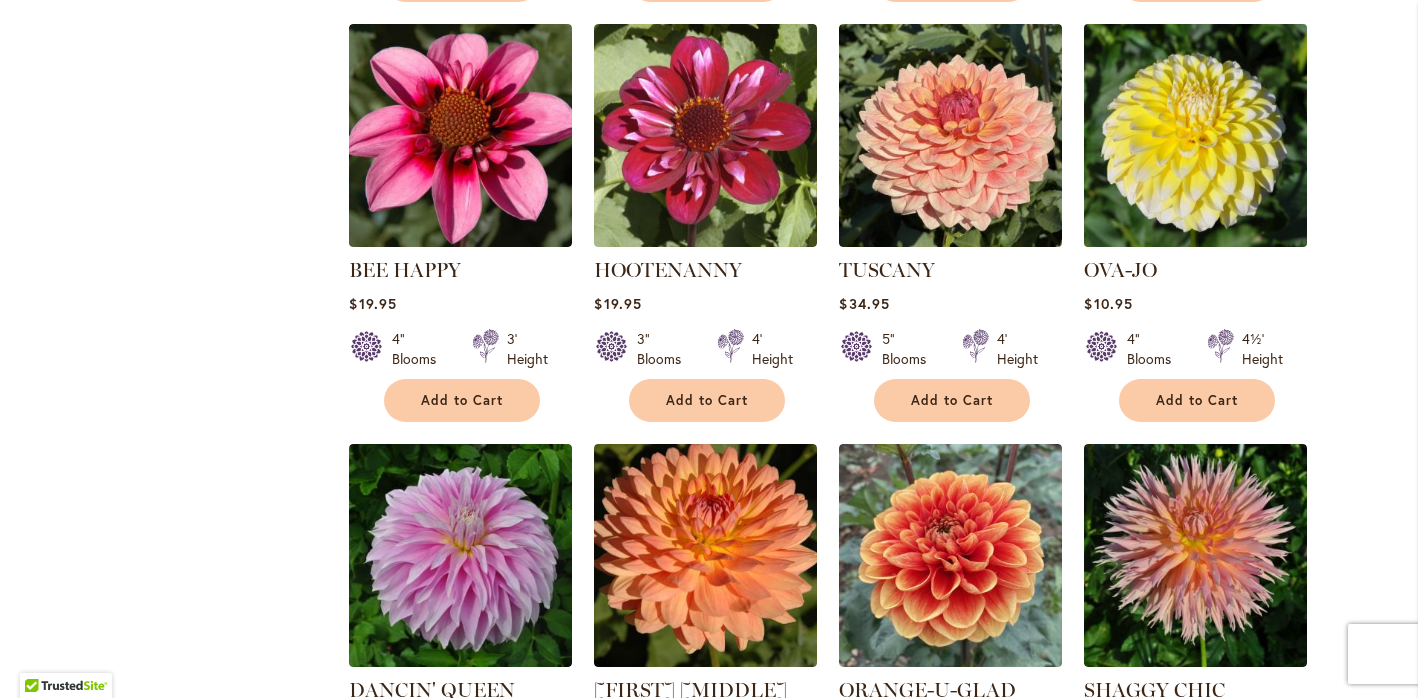 click at bounding box center [1196, 135] 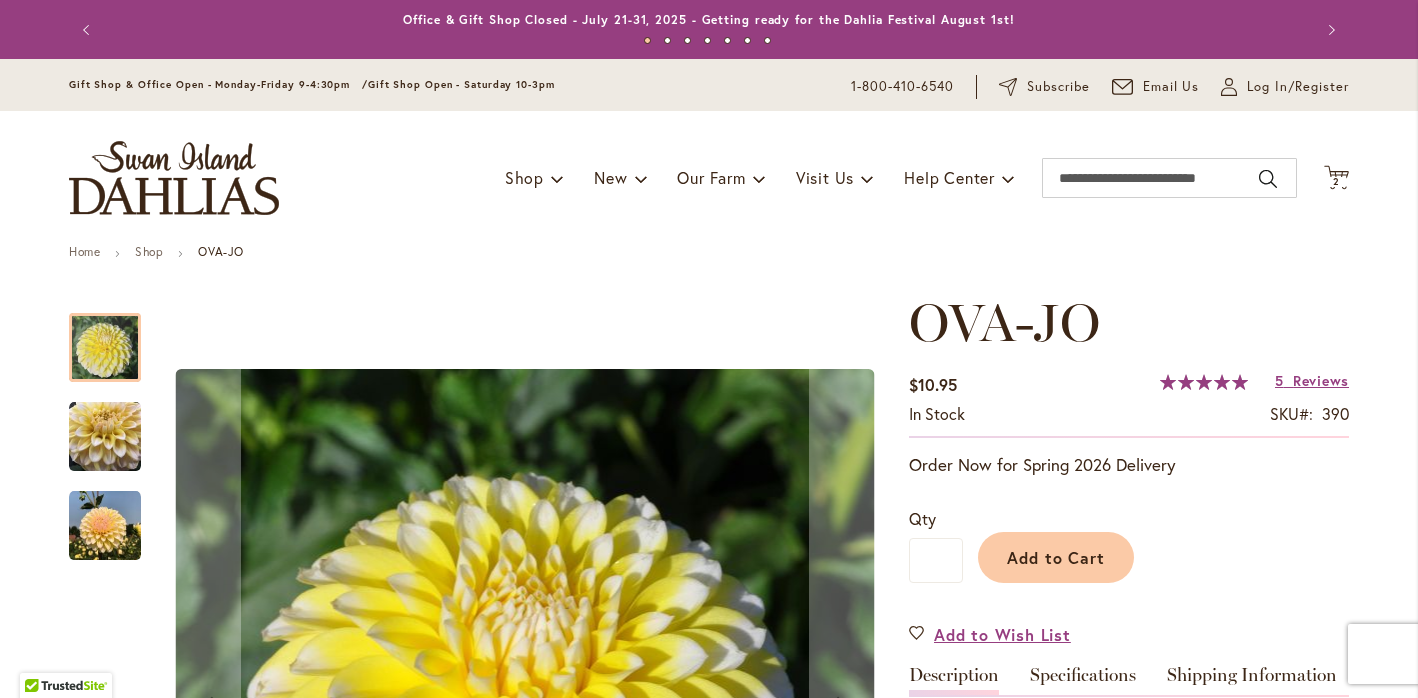 scroll, scrollTop: 0, scrollLeft: 0, axis: both 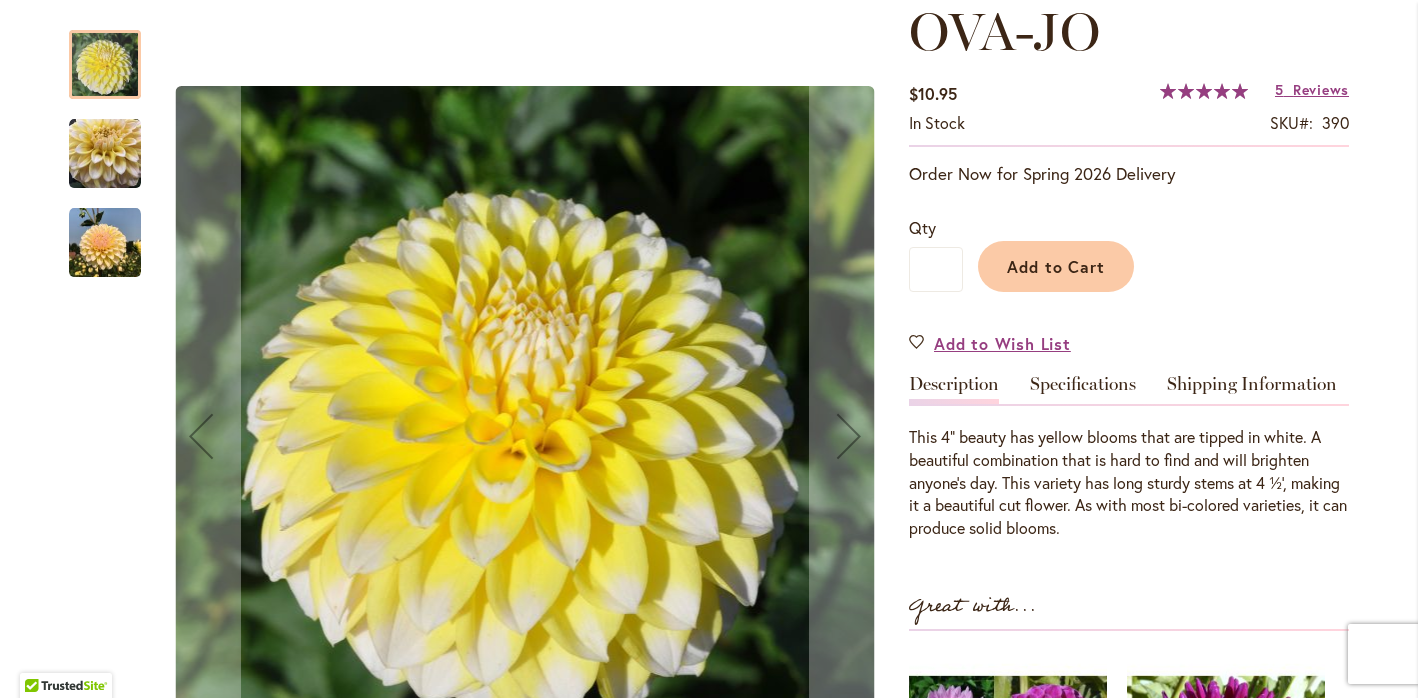 click at bounding box center (105, 243) 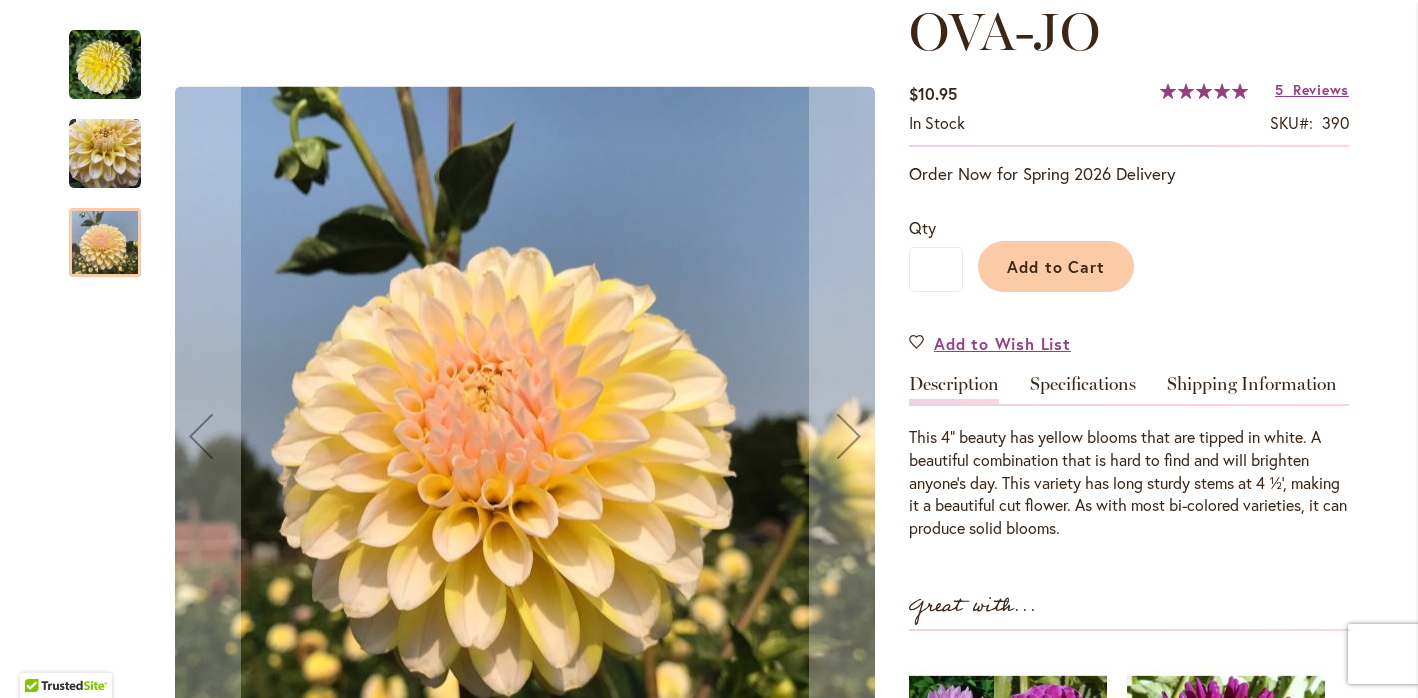 click at bounding box center (105, 154) 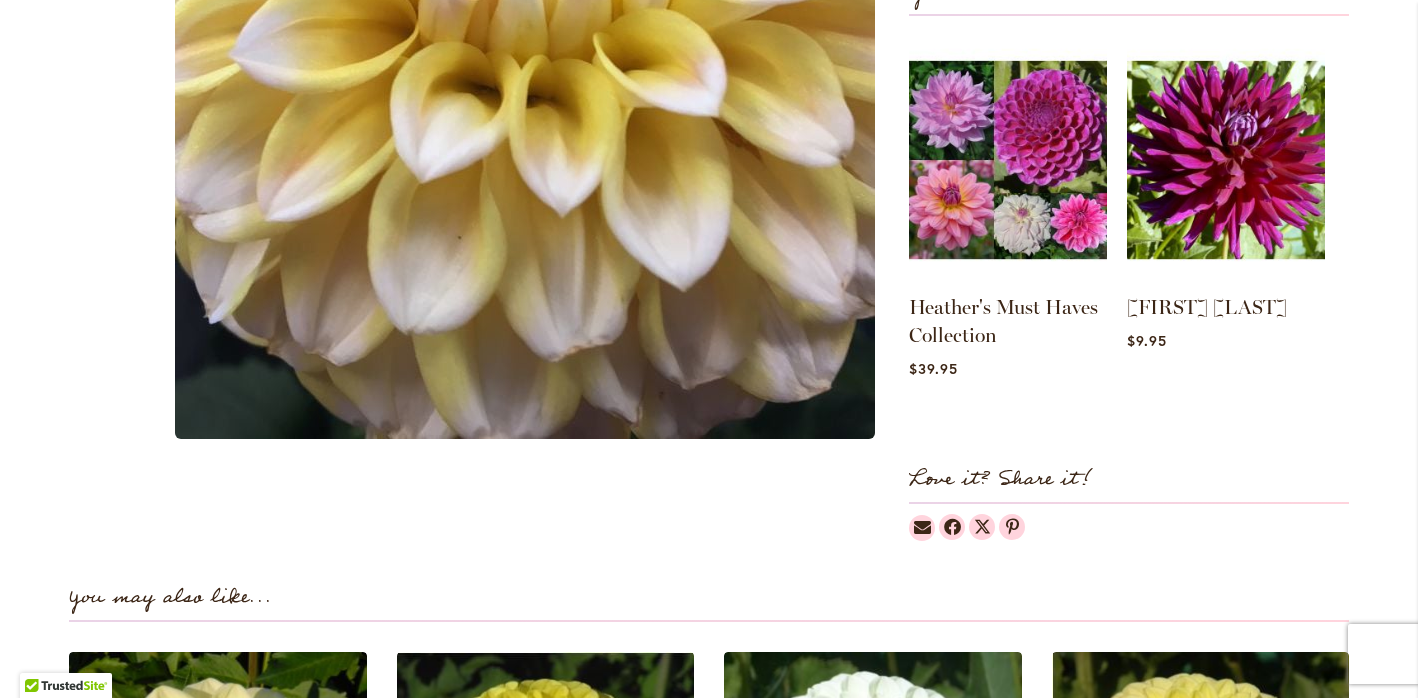 scroll, scrollTop: 911, scrollLeft: 0, axis: vertical 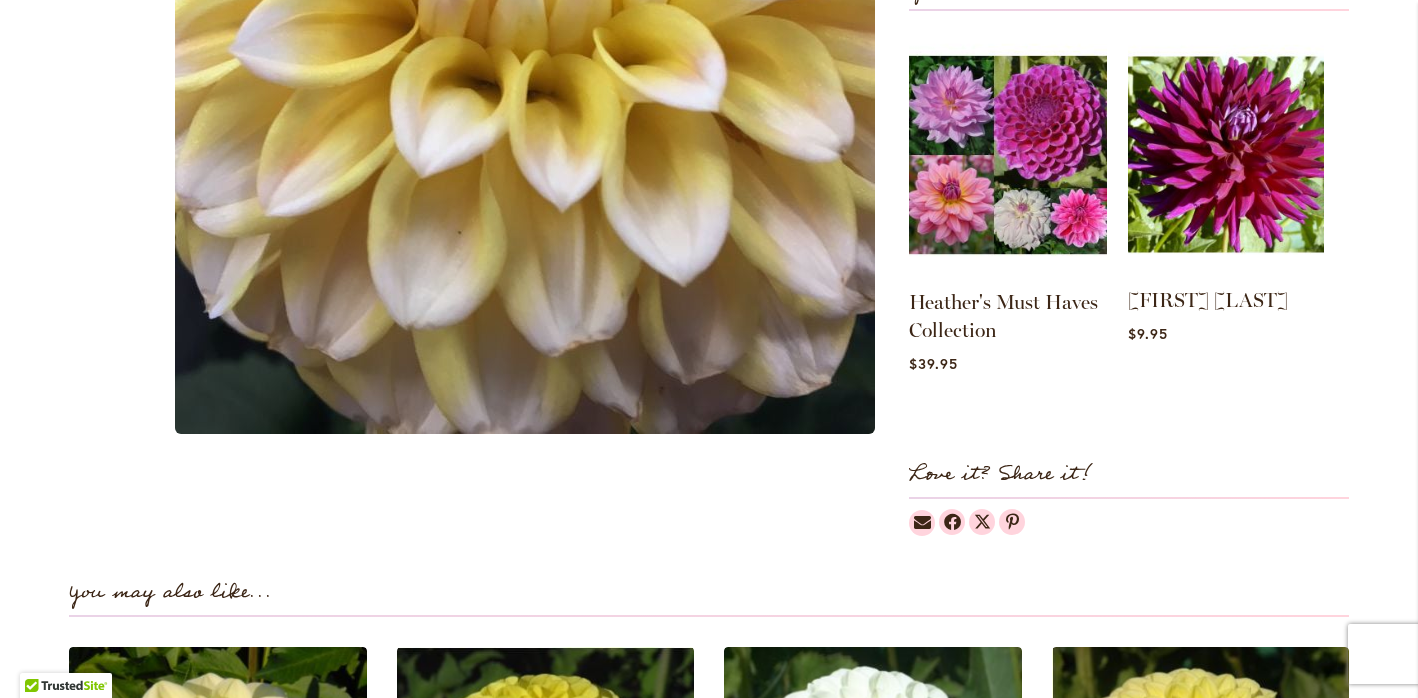 click at bounding box center [1226, 154] 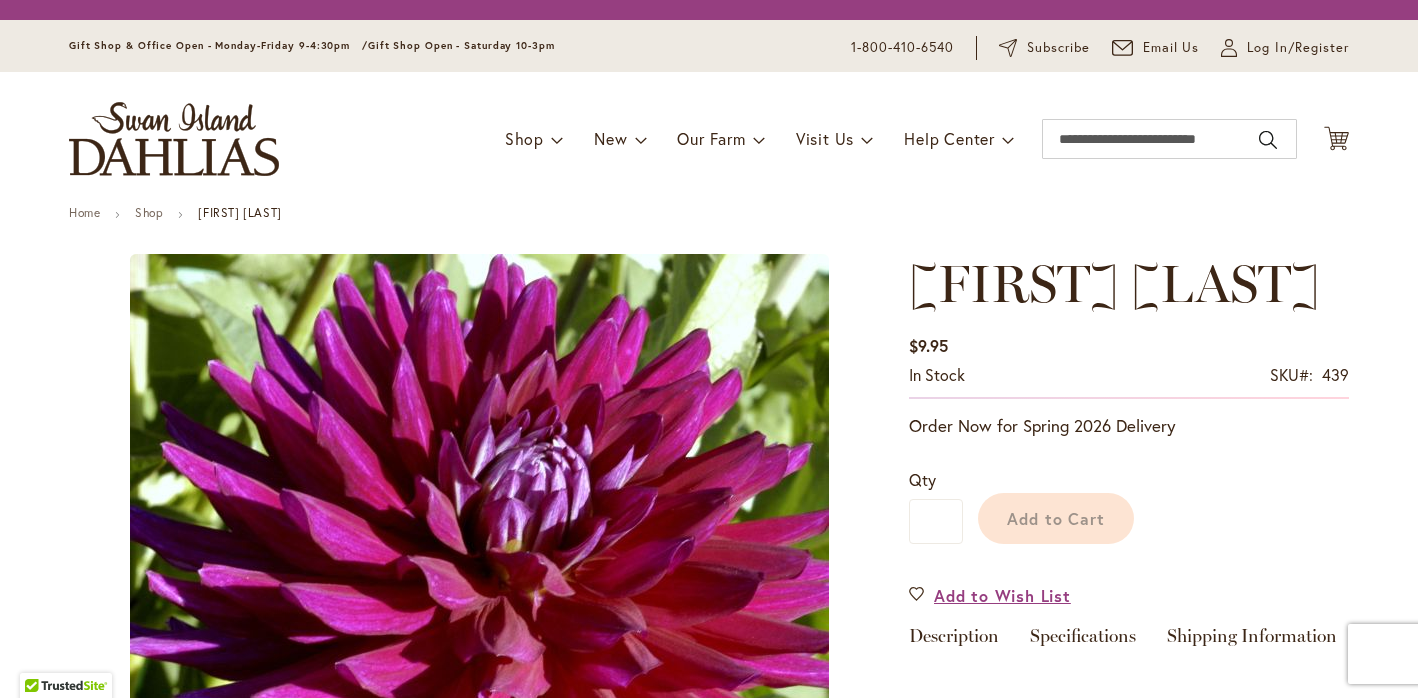 scroll, scrollTop: 0, scrollLeft: 0, axis: both 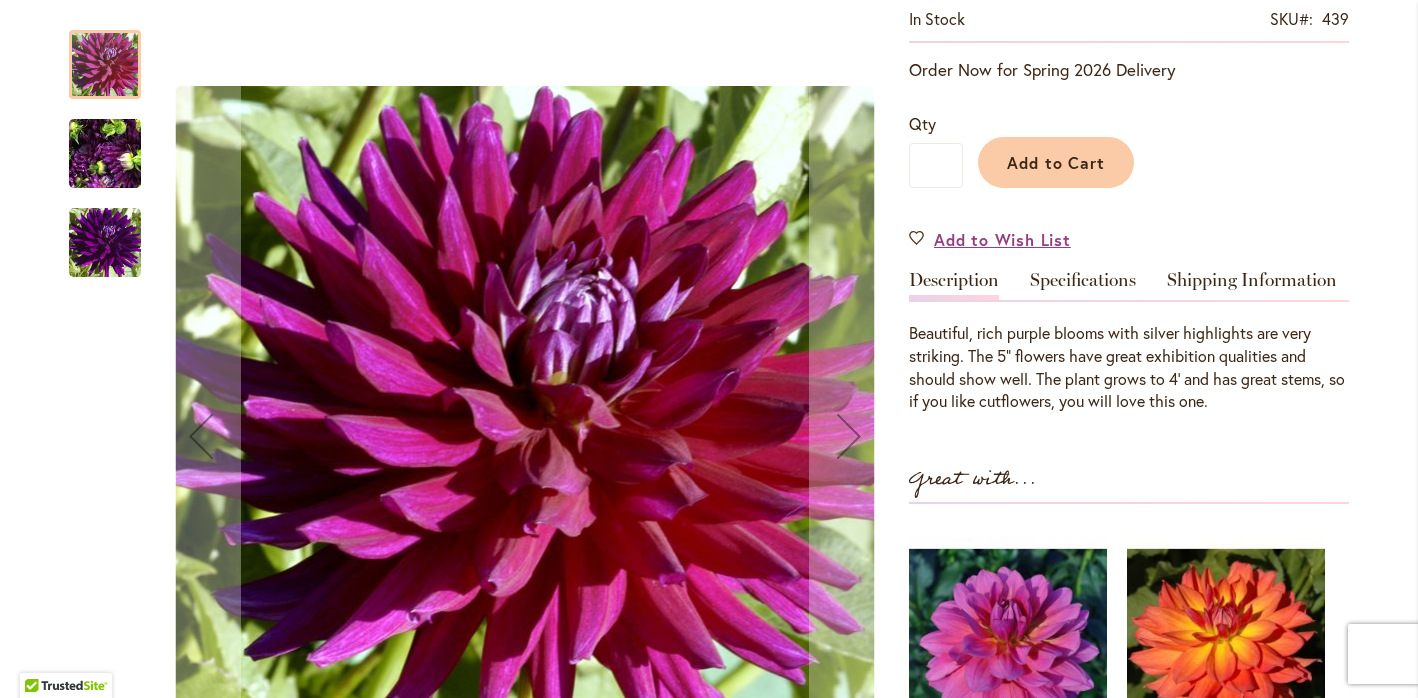 click at bounding box center (105, 243) 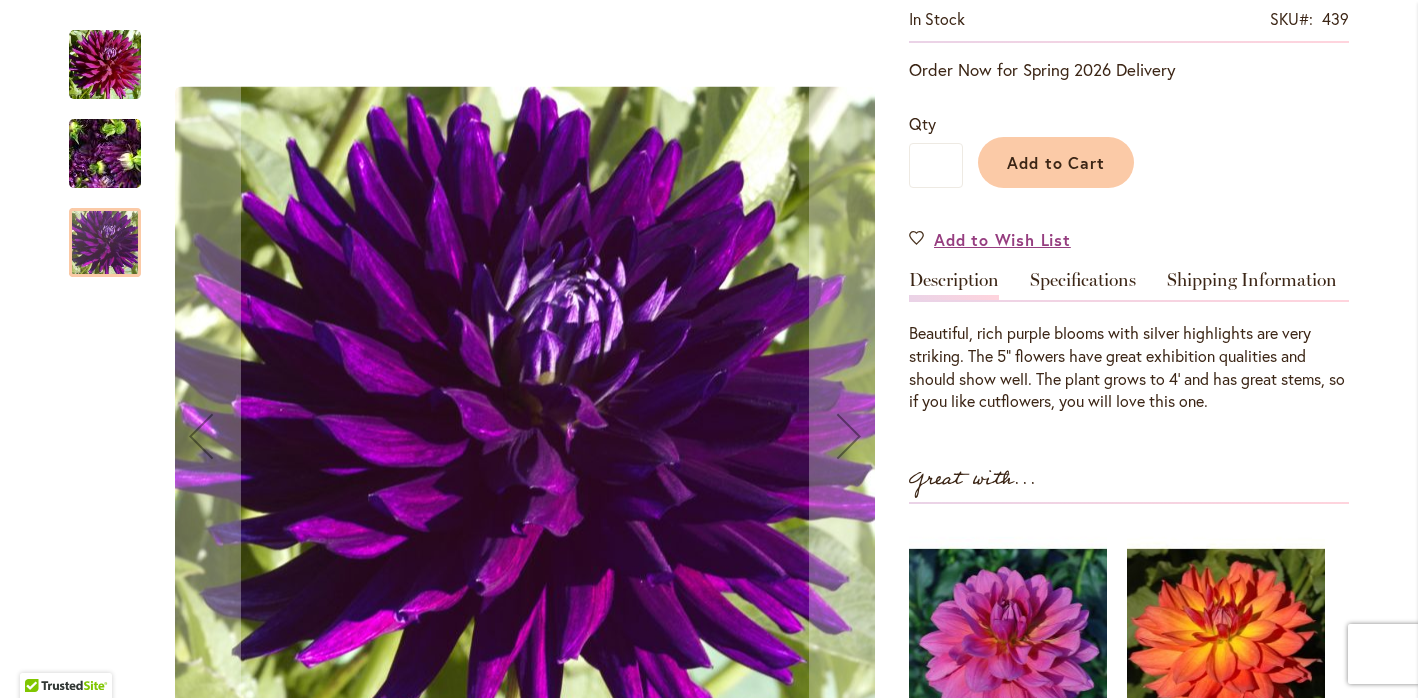 click at bounding box center (105, 154) 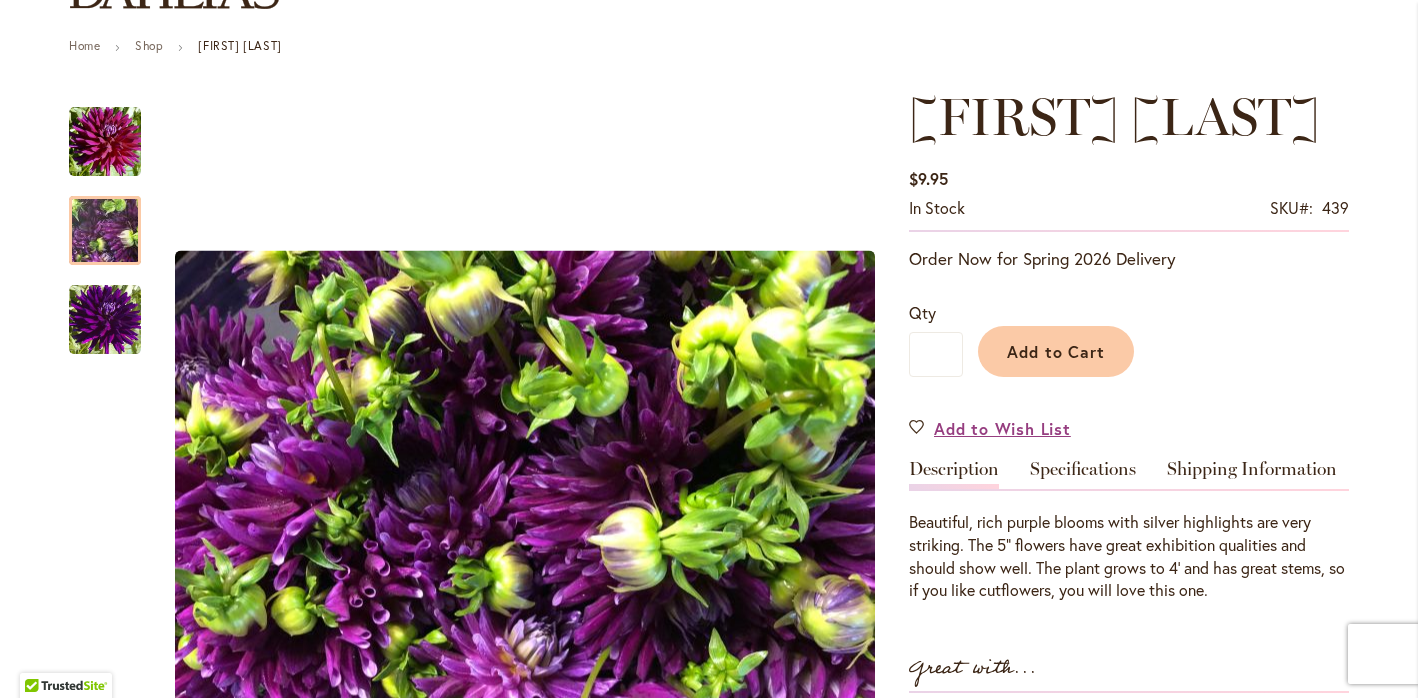 scroll, scrollTop: 184, scrollLeft: 0, axis: vertical 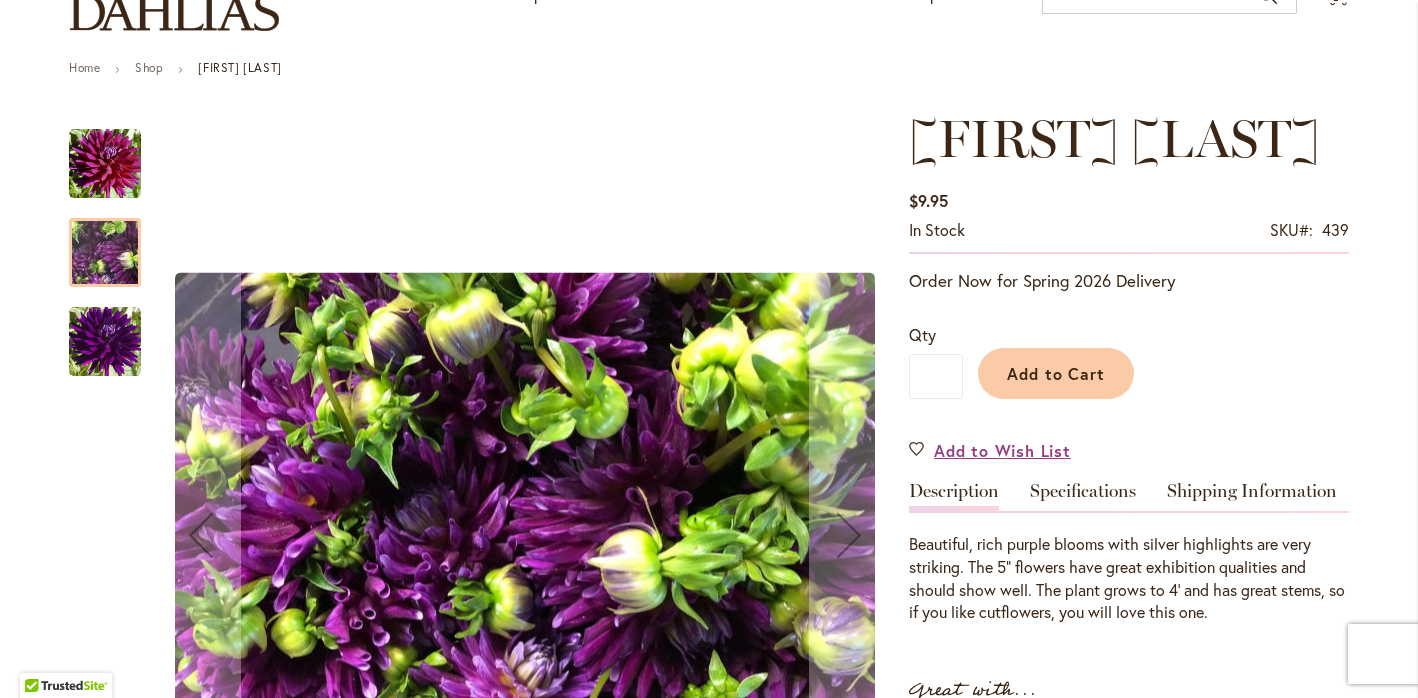 click at bounding box center [105, 164] 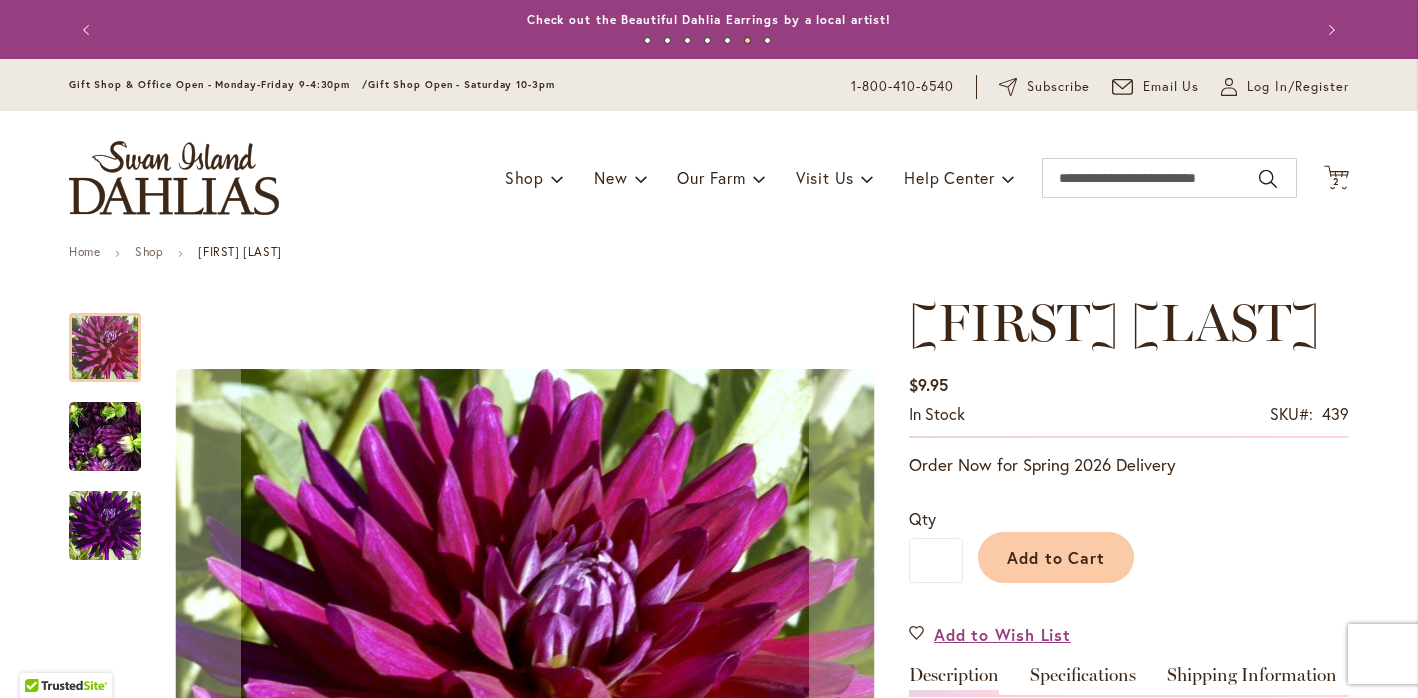 scroll, scrollTop: 0, scrollLeft: 0, axis: both 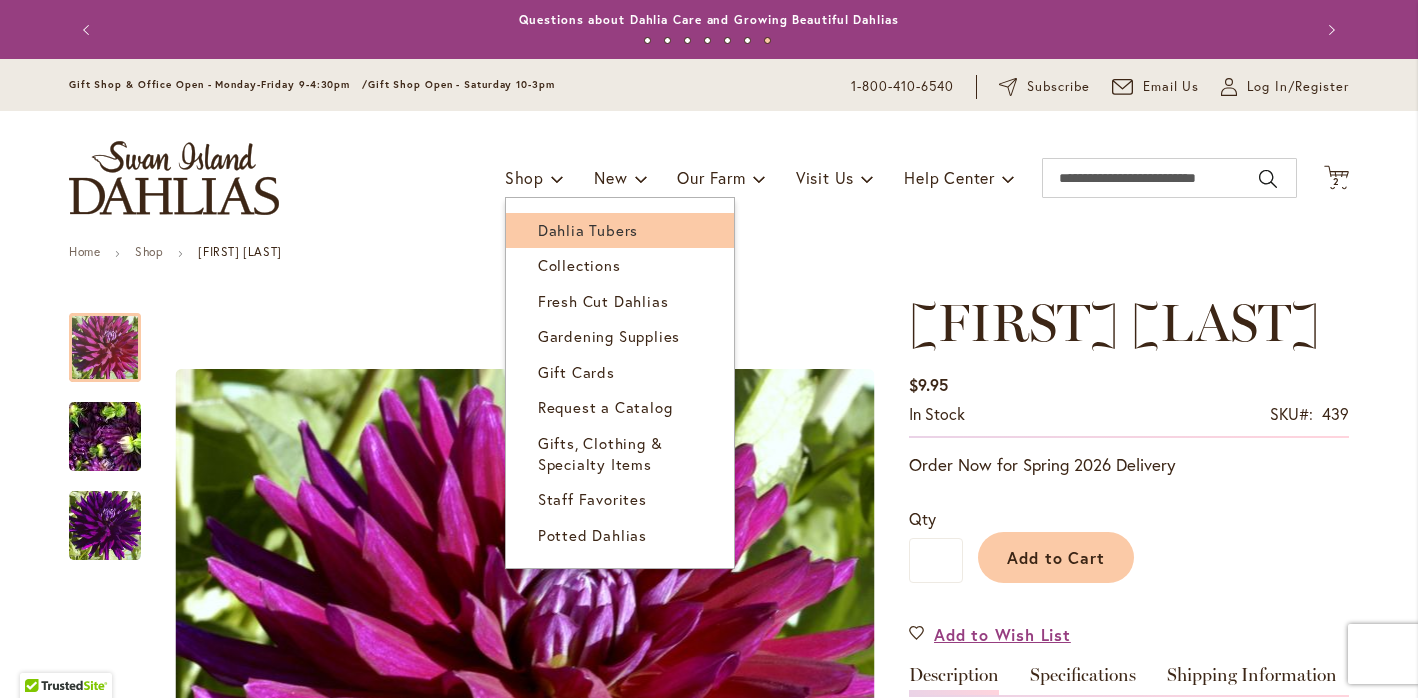 click on "Dahlia Tubers" at bounding box center [588, 230] 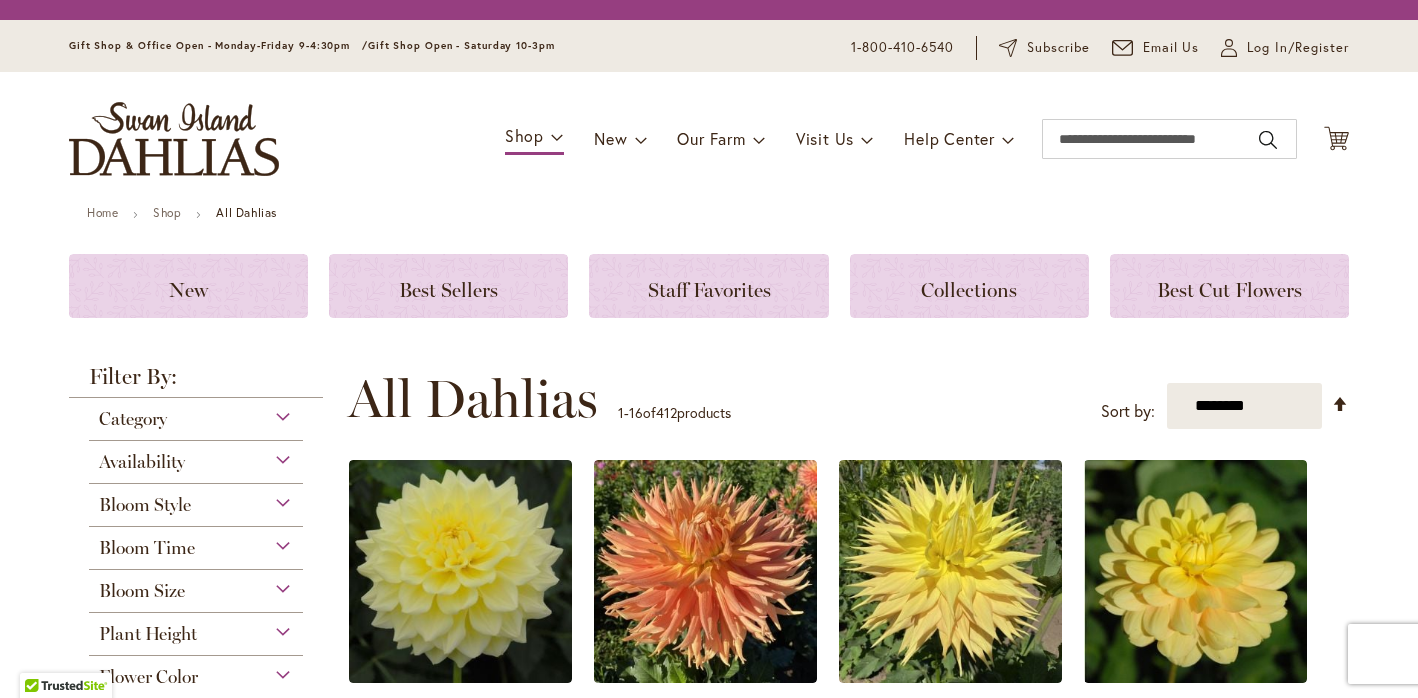 scroll, scrollTop: 0, scrollLeft: 0, axis: both 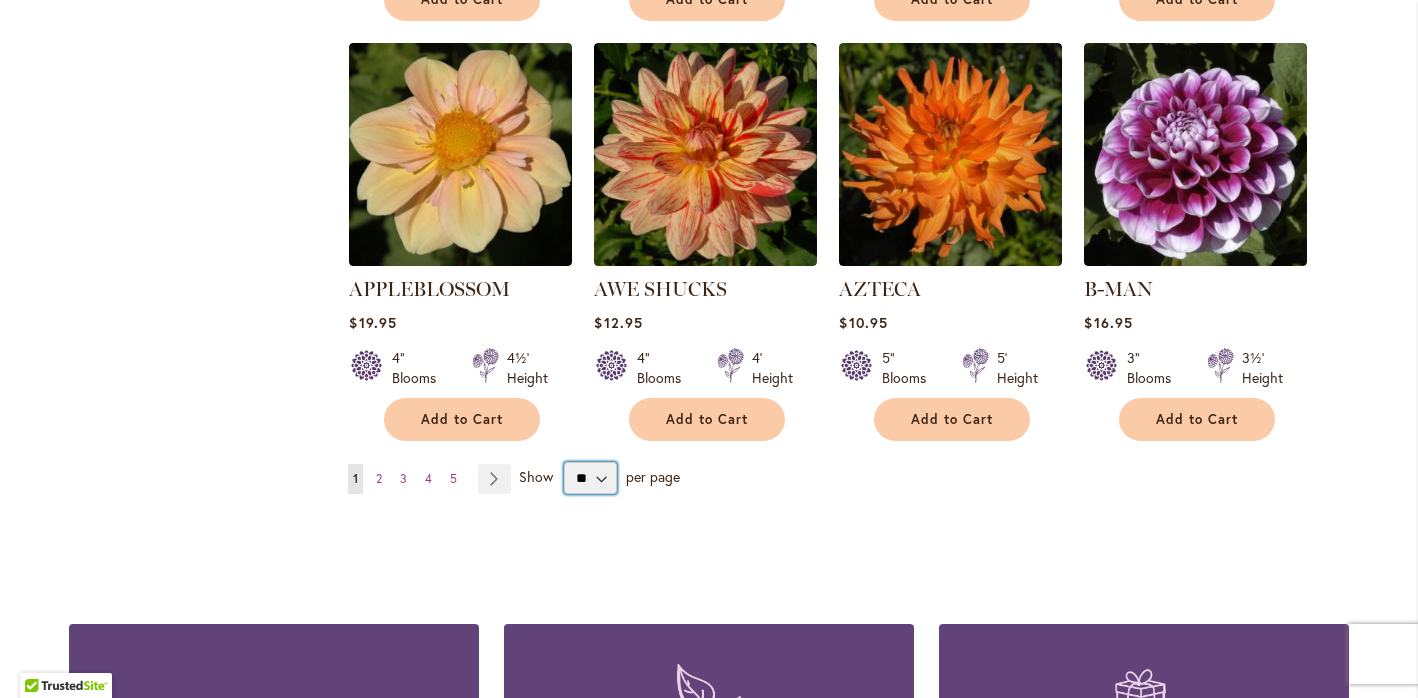 select on "**" 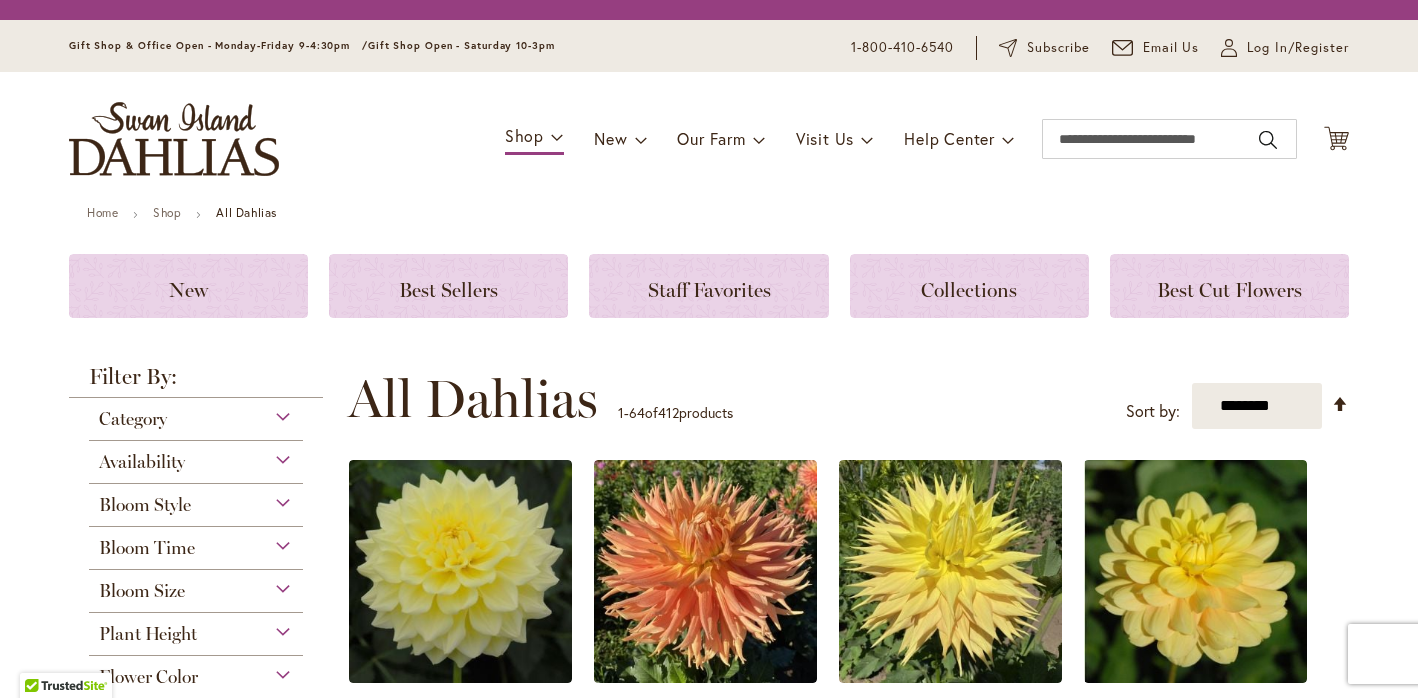 scroll, scrollTop: 0, scrollLeft: 0, axis: both 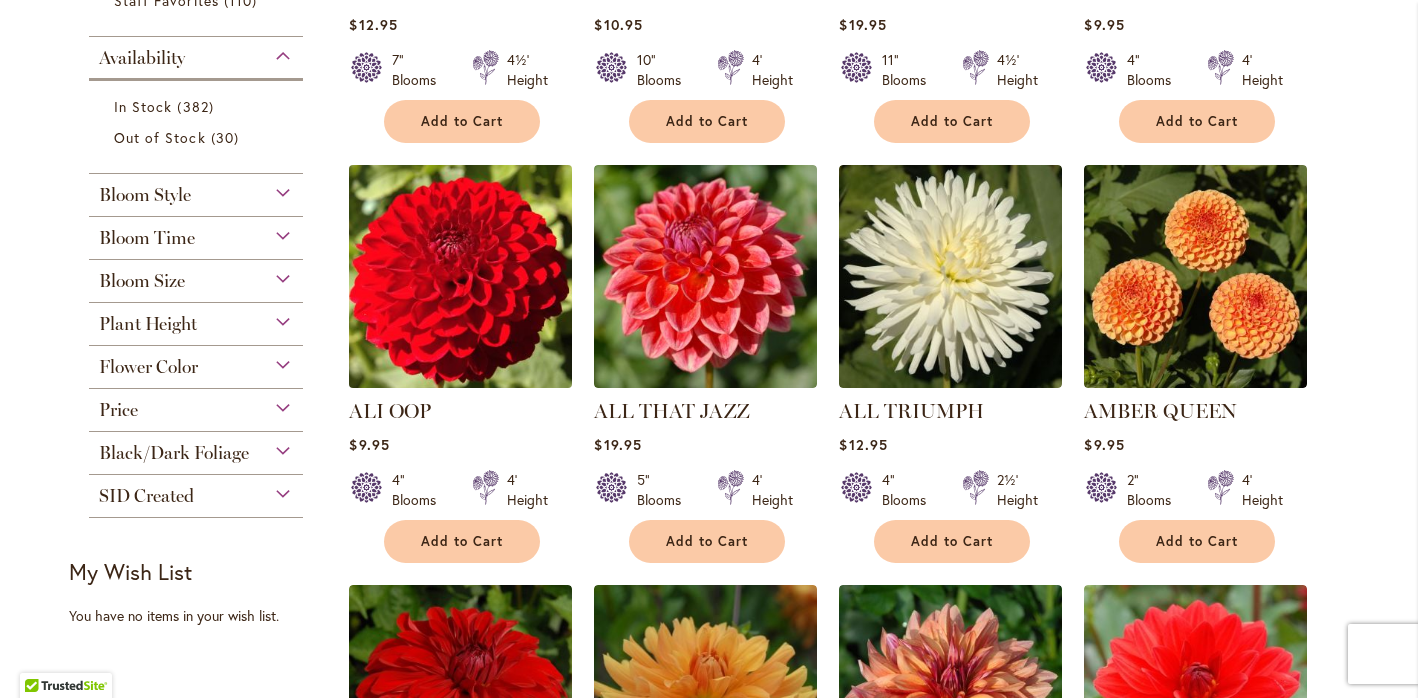 click at bounding box center (461, 277) 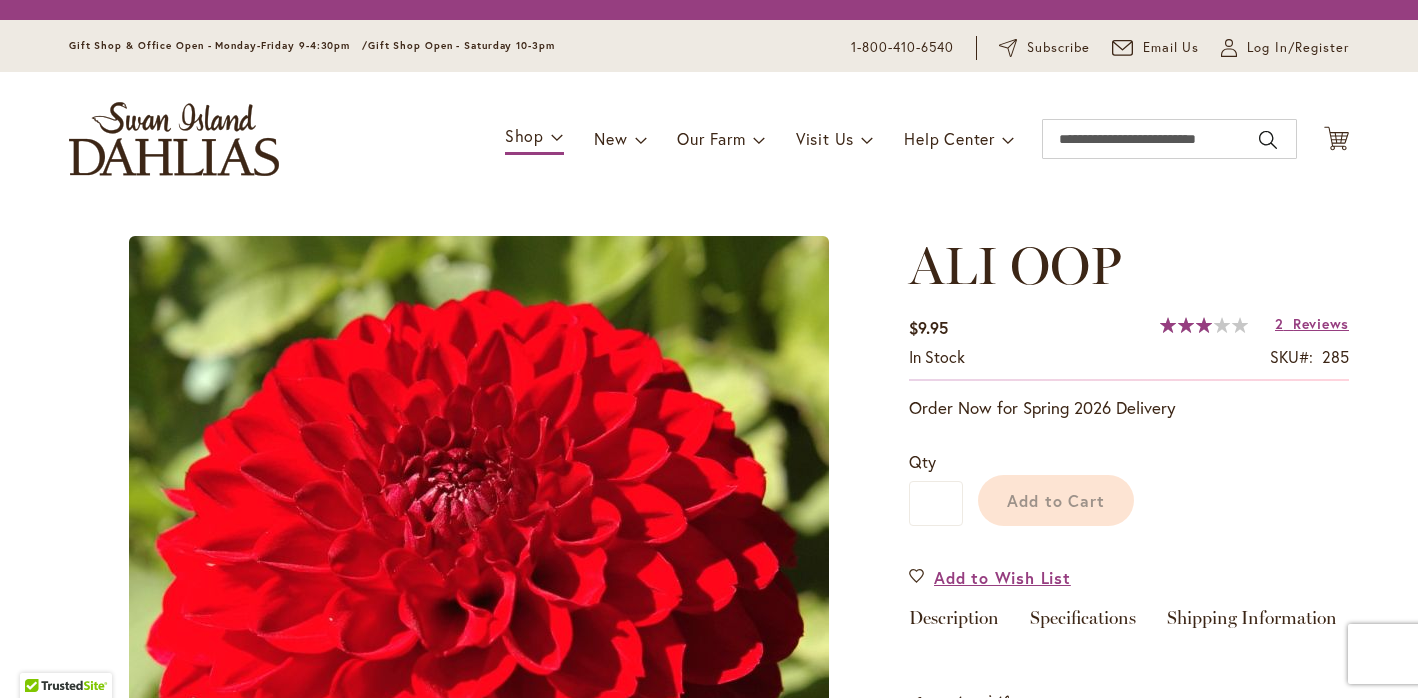 scroll, scrollTop: 0, scrollLeft: 0, axis: both 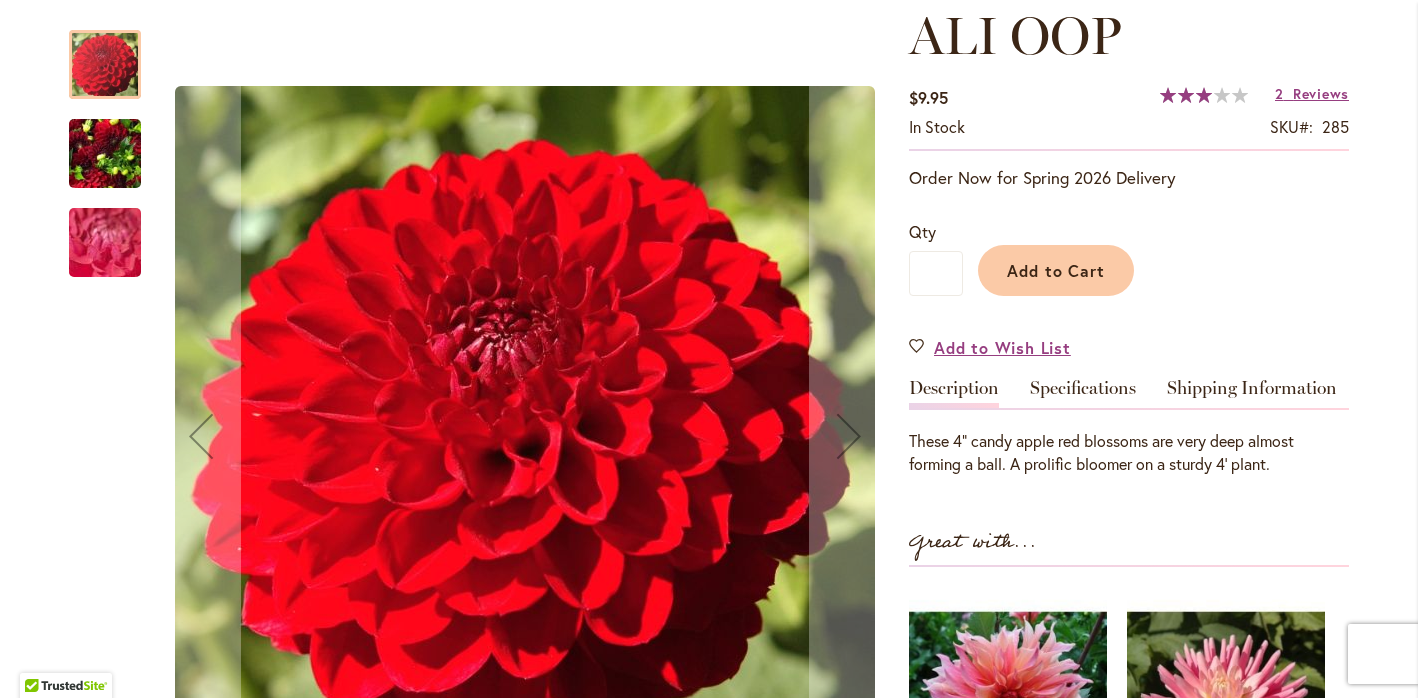 click at bounding box center (105, 154) 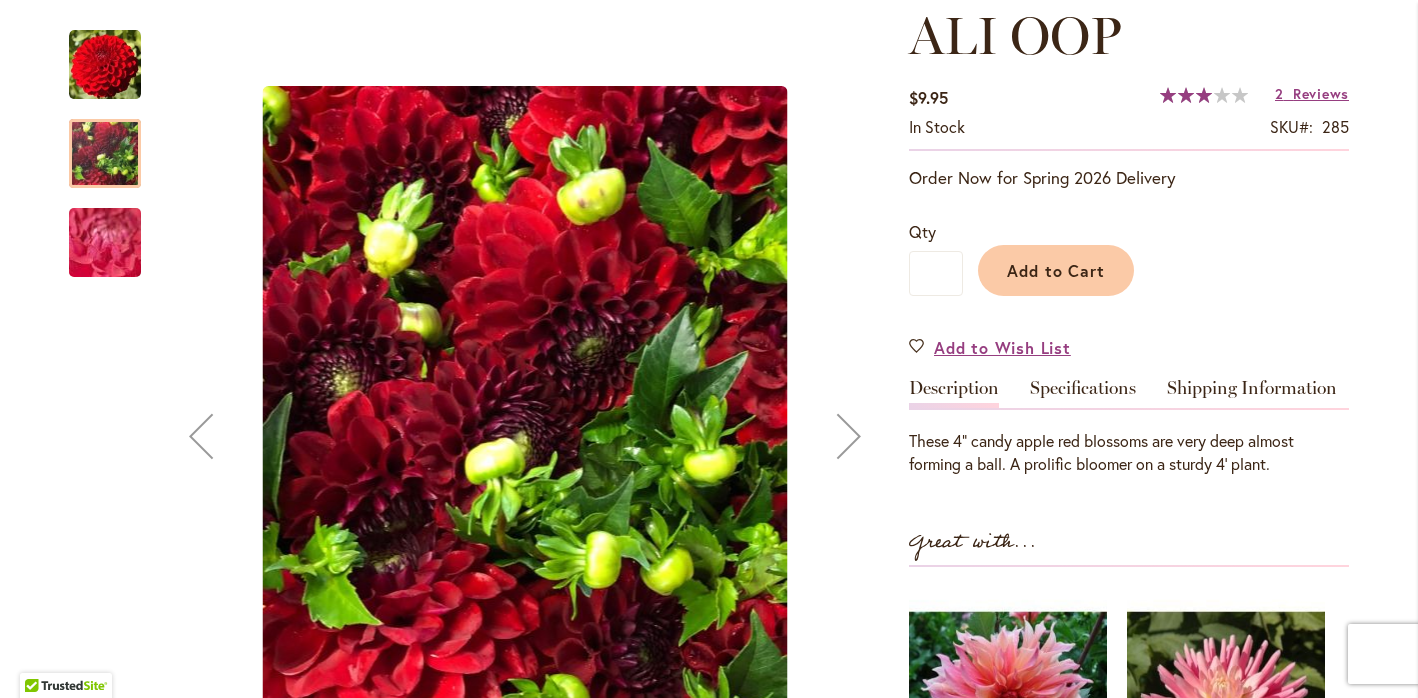 click at bounding box center [105, 243] 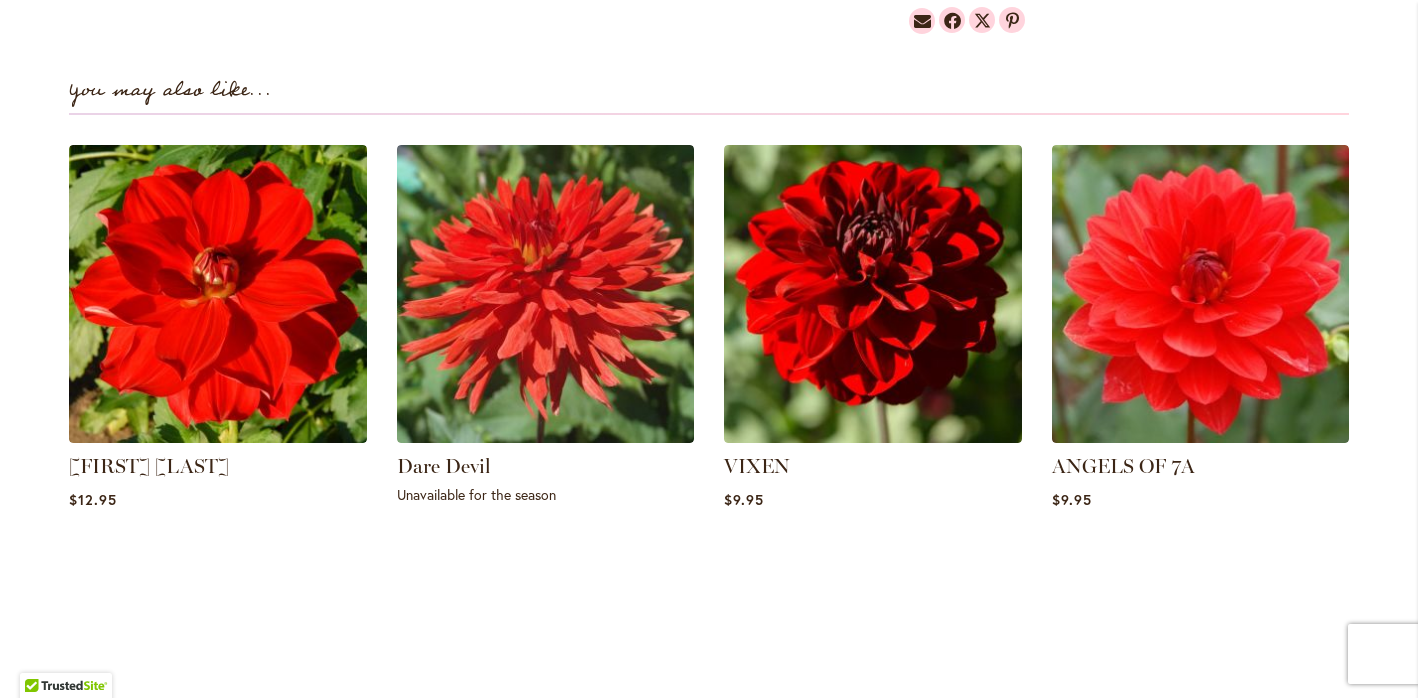 scroll, scrollTop: 1323, scrollLeft: 0, axis: vertical 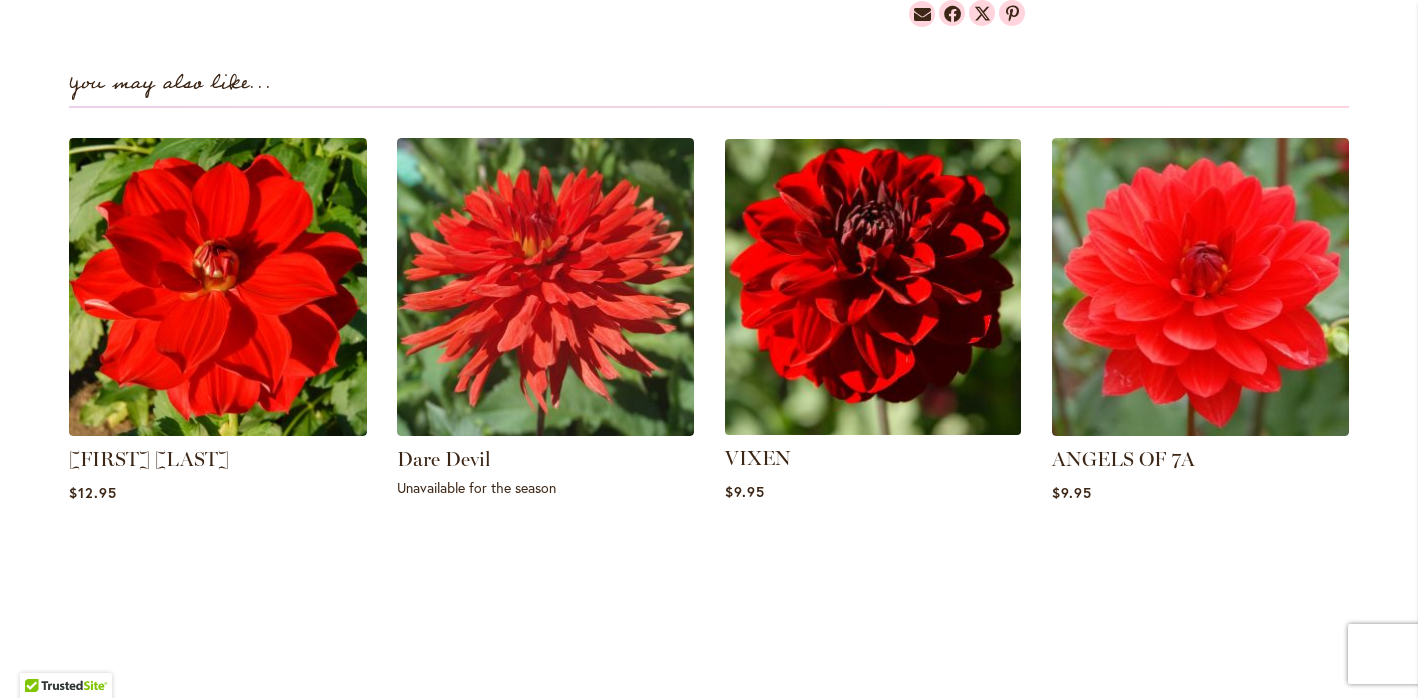 click at bounding box center (873, 287) 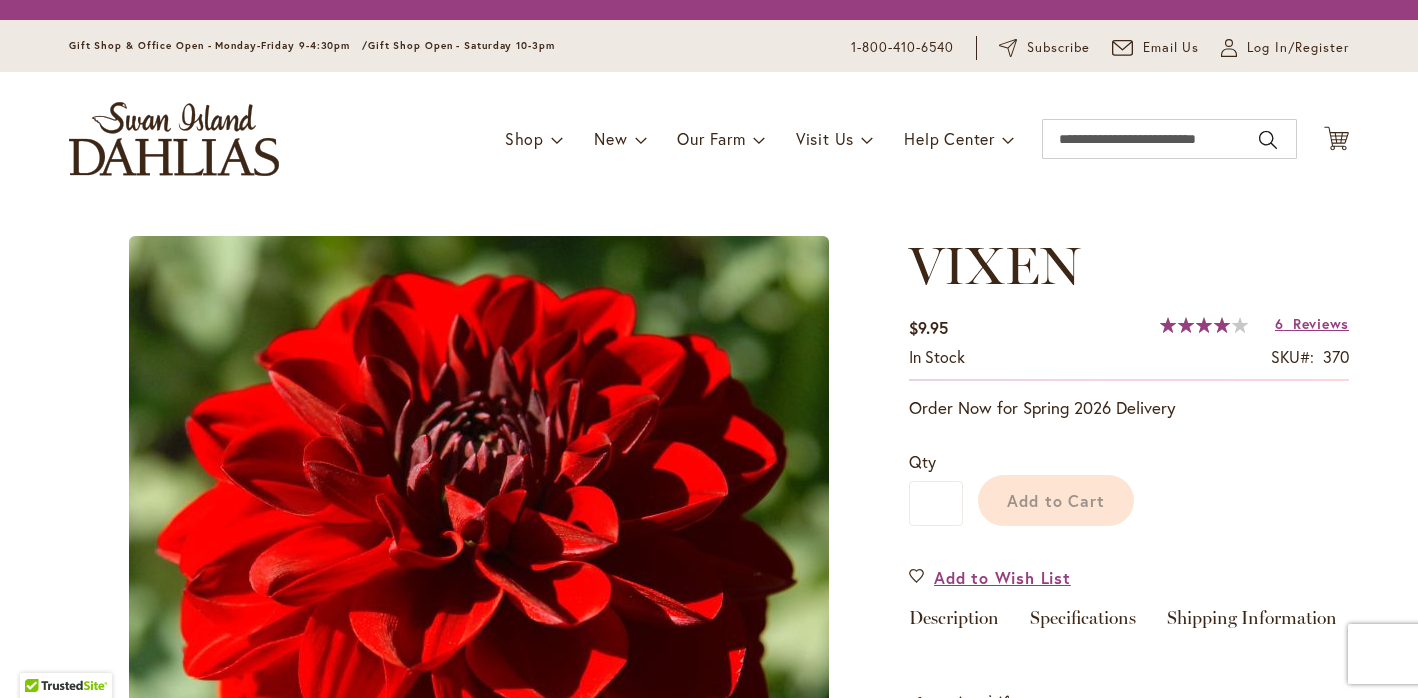 scroll, scrollTop: 0, scrollLeft: 0, axis: both 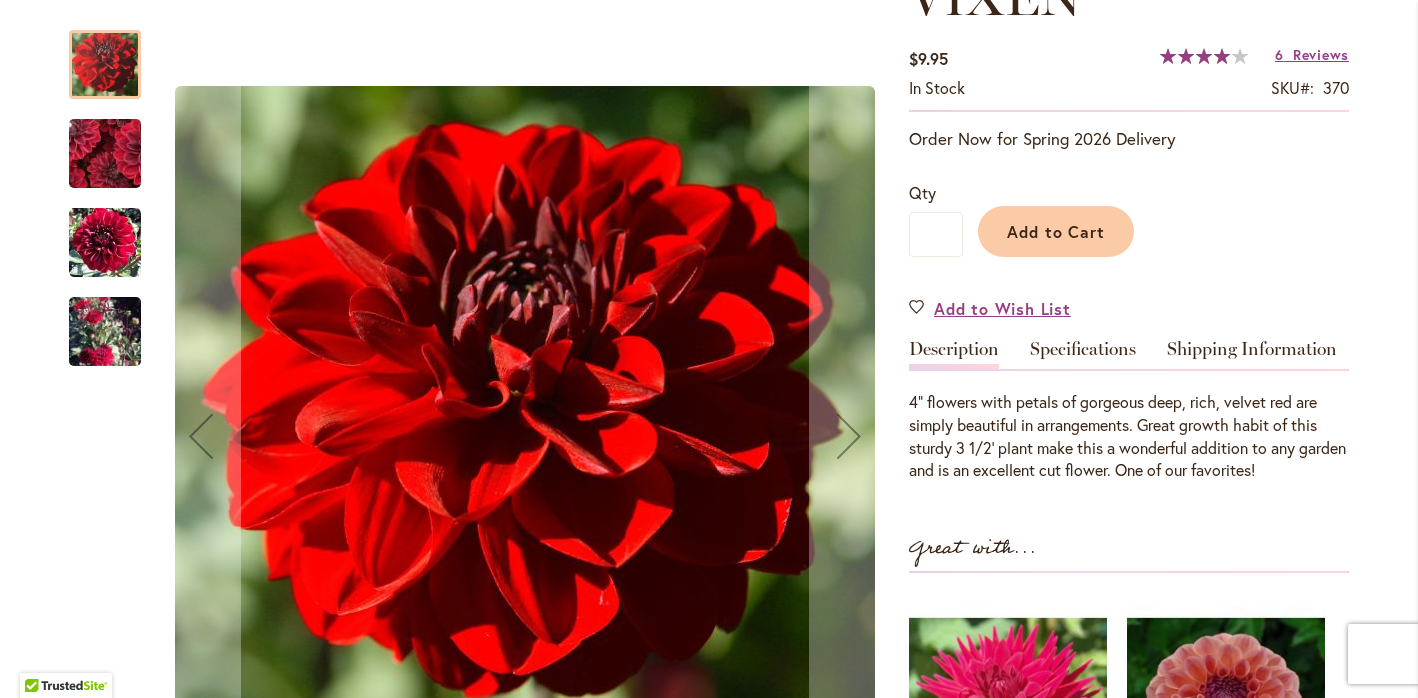 click at bounding box center (105, 242) 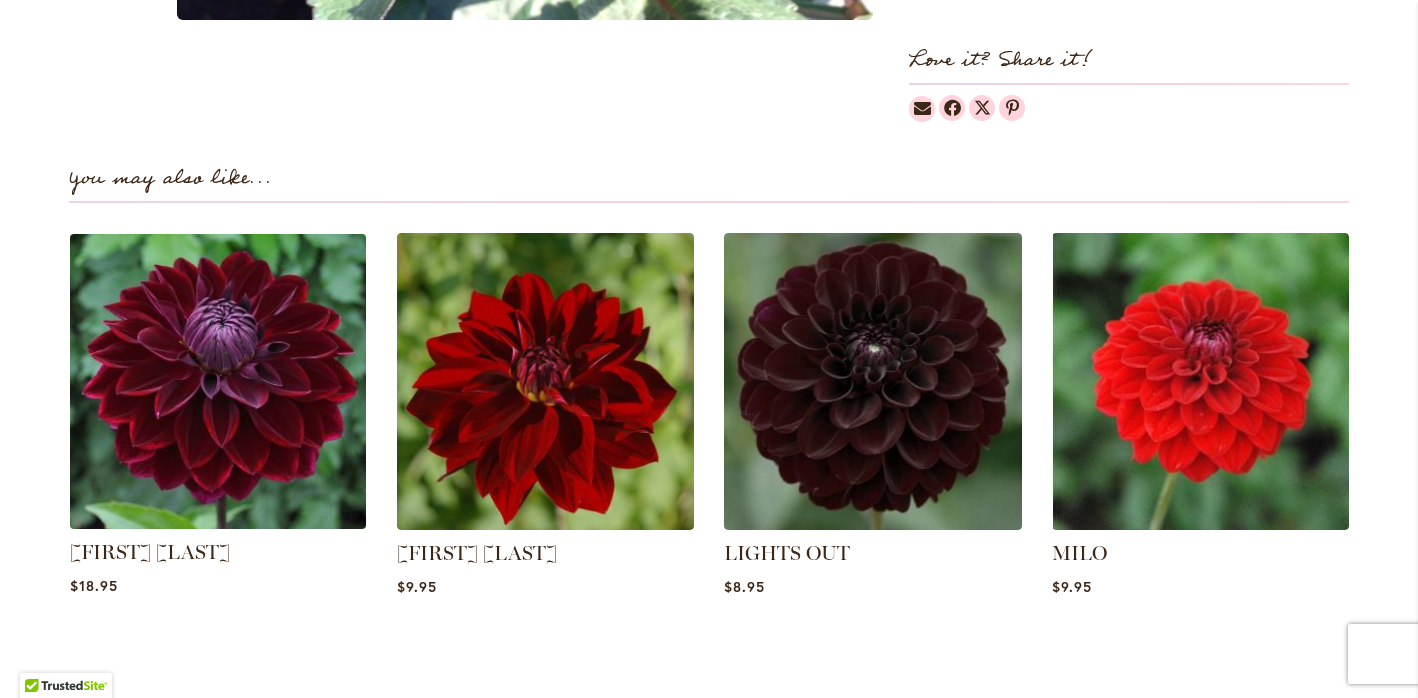 scroll, scrollTop: 1285, scrollLeft: 0, axis: vertical 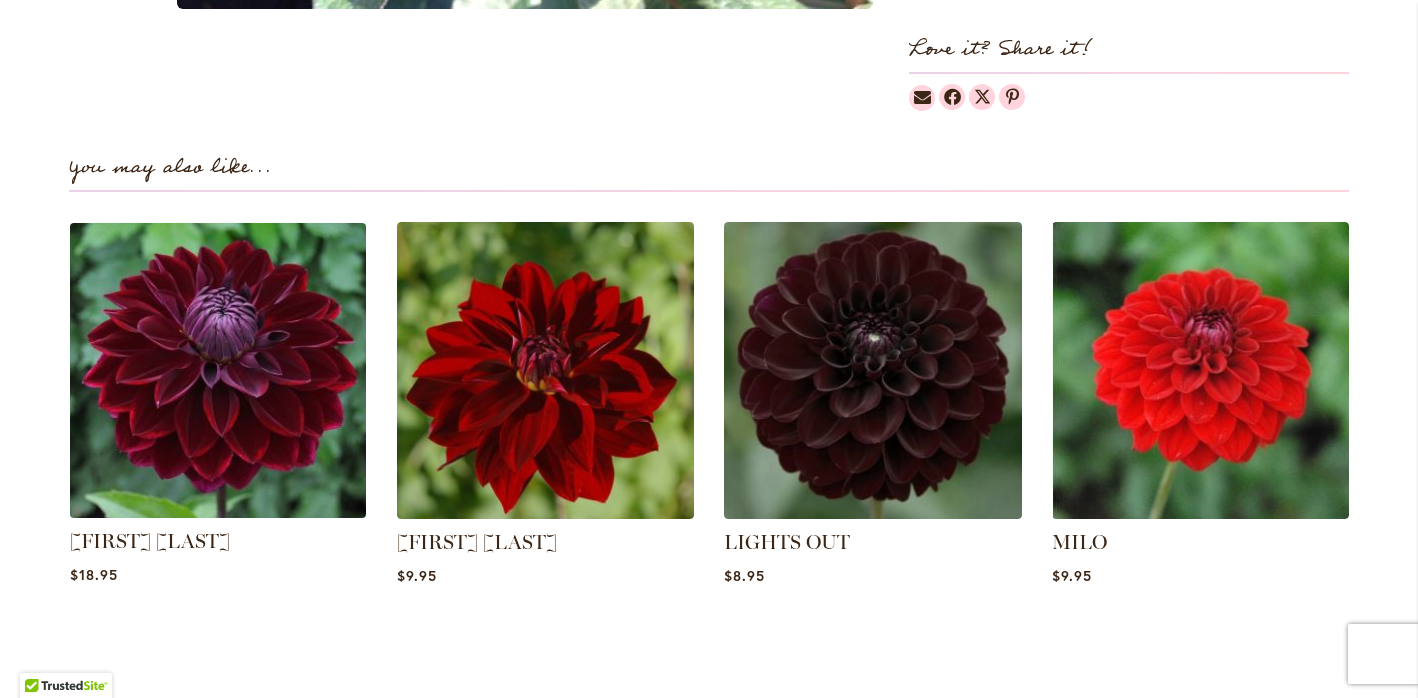 click at bounding box center [218, 370] 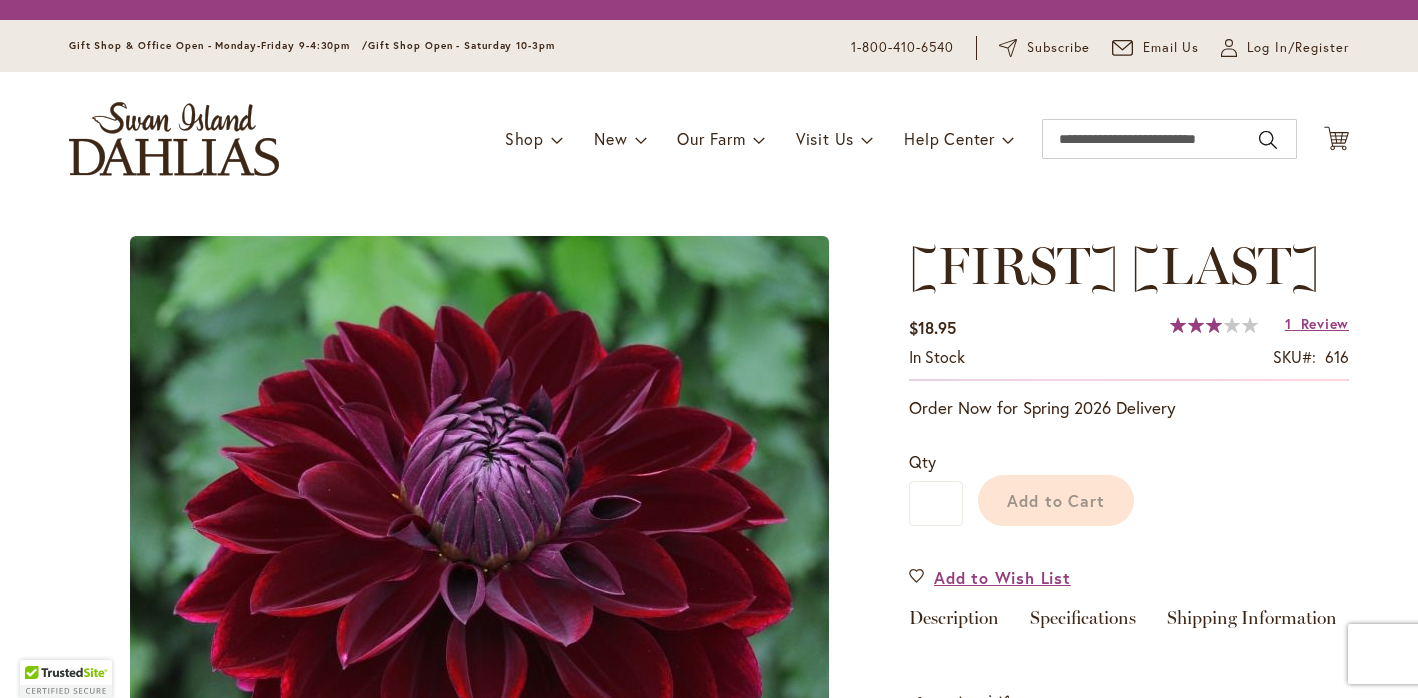 scroll, scrollTop: 0, scrollLeft: 0, axis: both 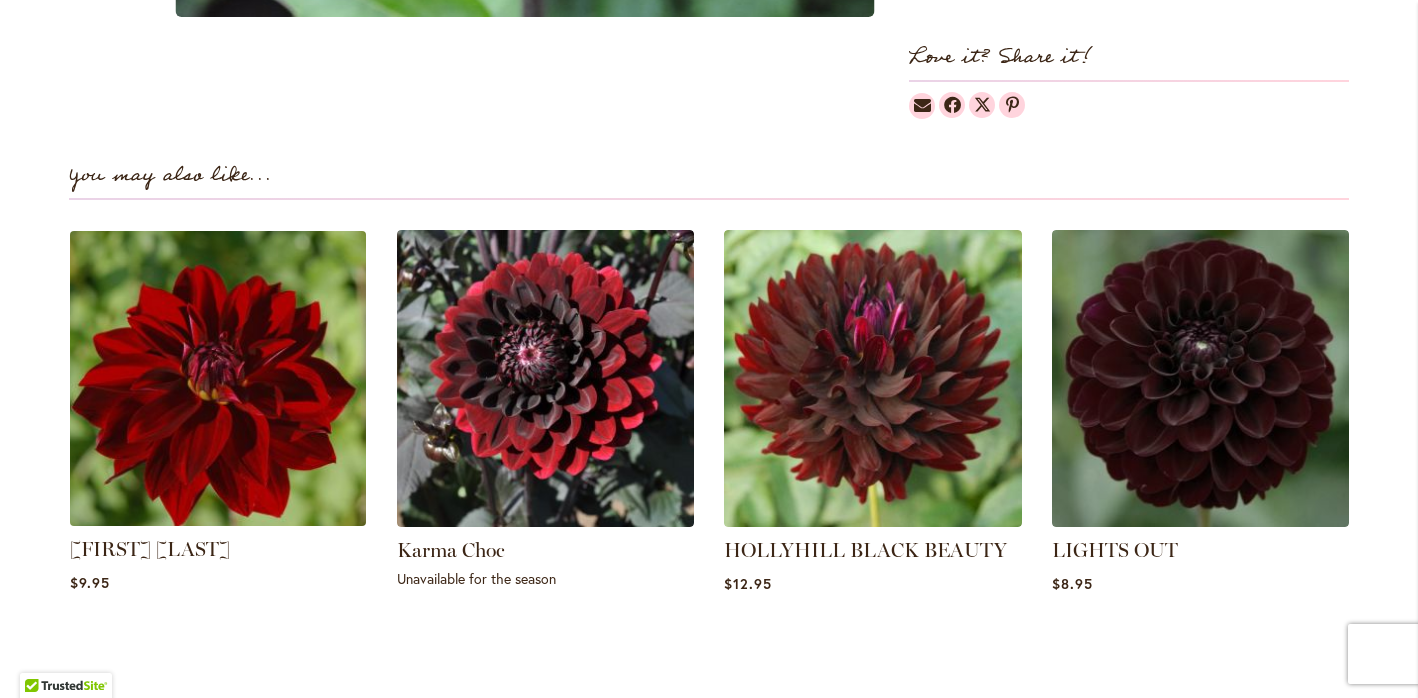 click at bounding box center (218, 378) 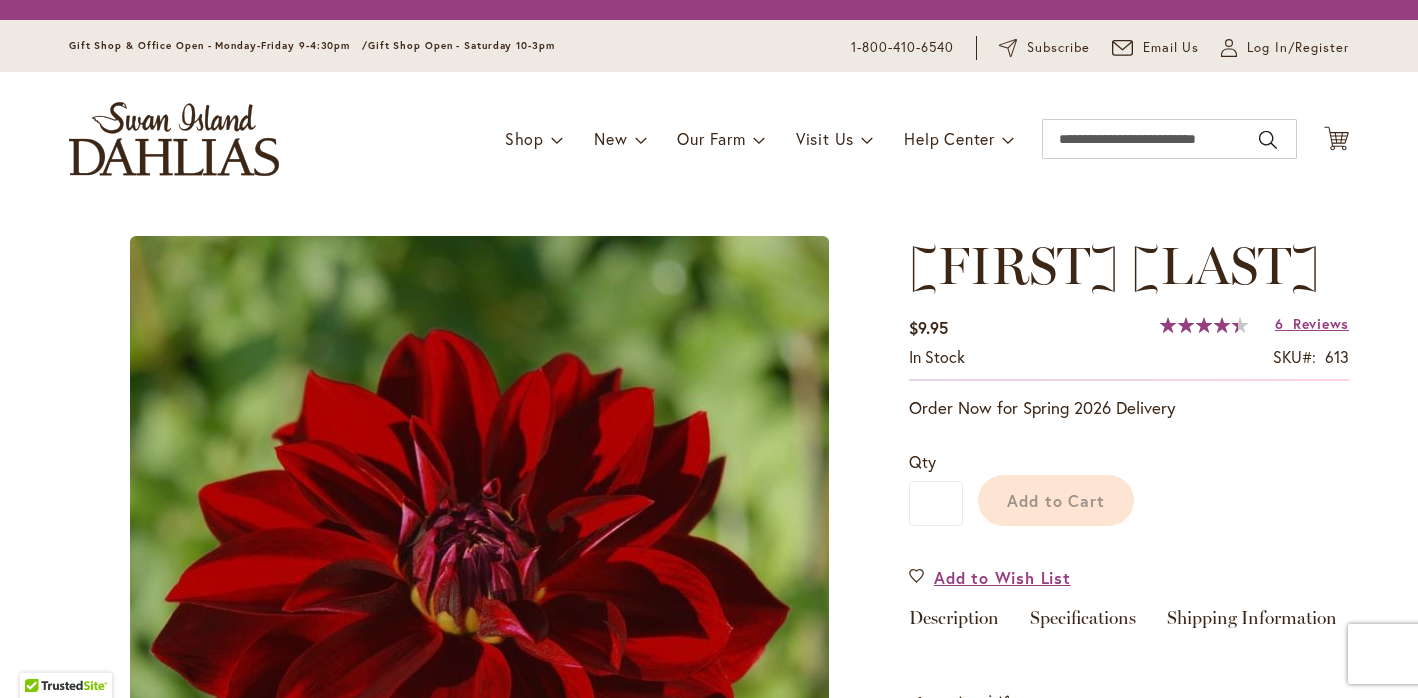 scroll, scrollTop: 0, scrollLeft: 0, axis: both 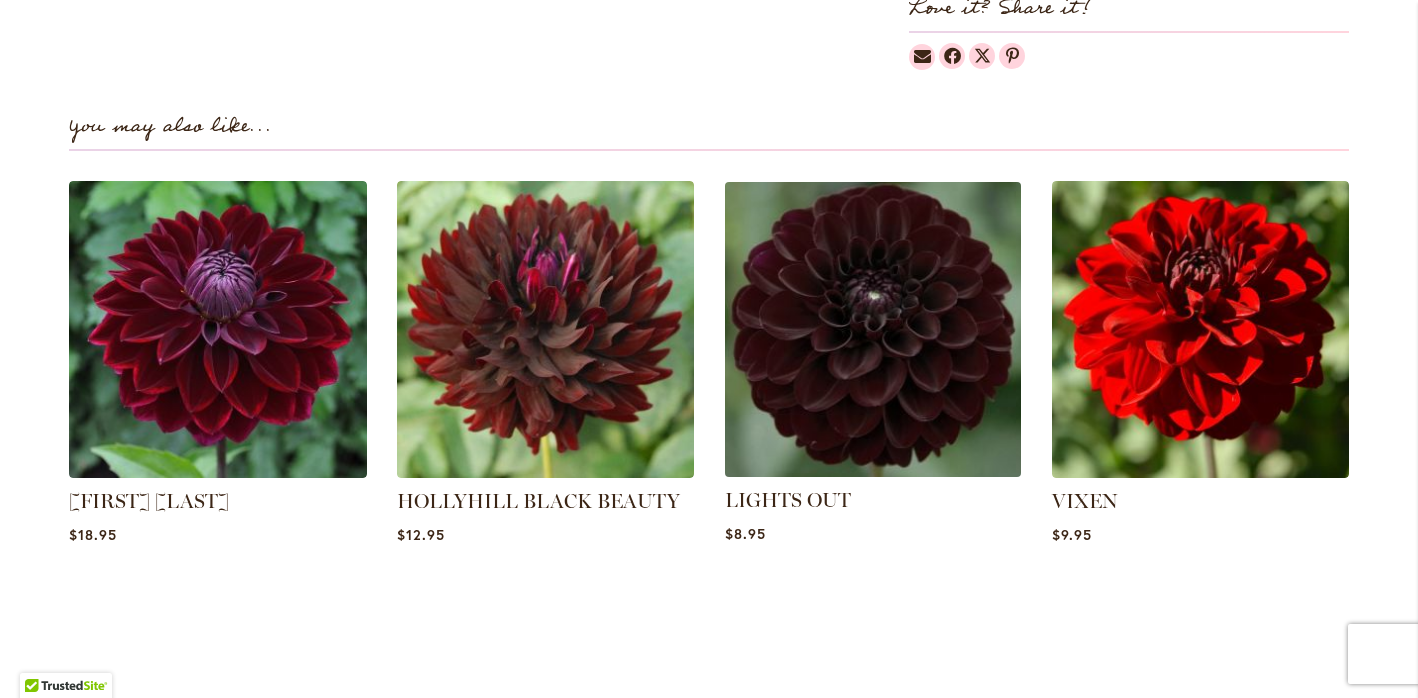 click at bounding box center [873, 329] 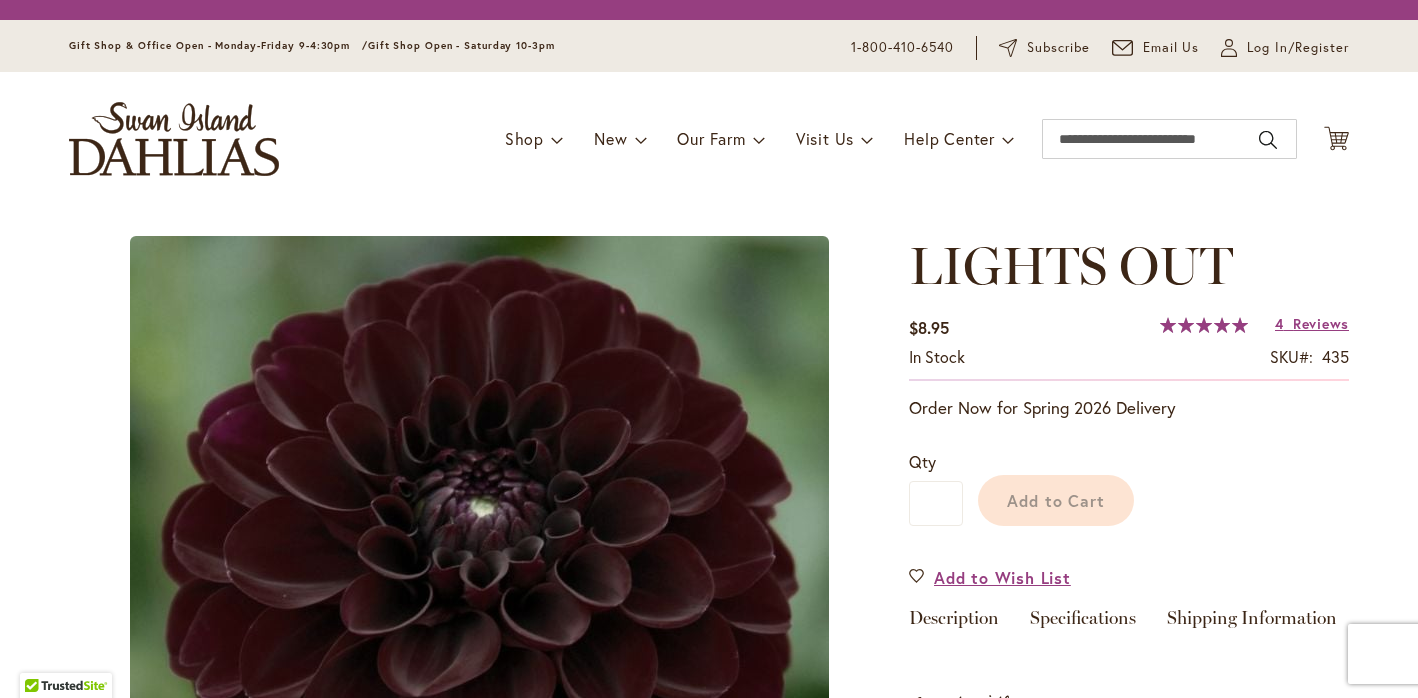 scroll, scrollTop: 0, scrollLeft: 0, axis: both 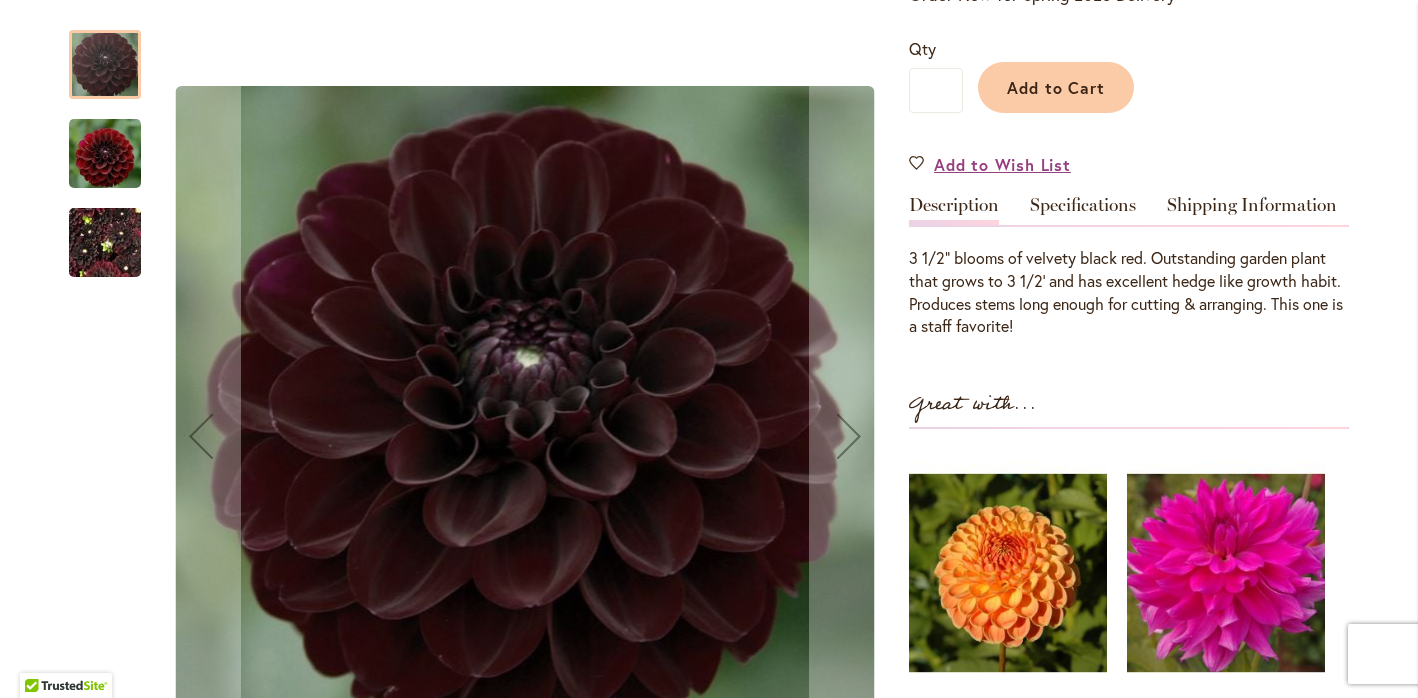 click at bounding box center [105, 243] 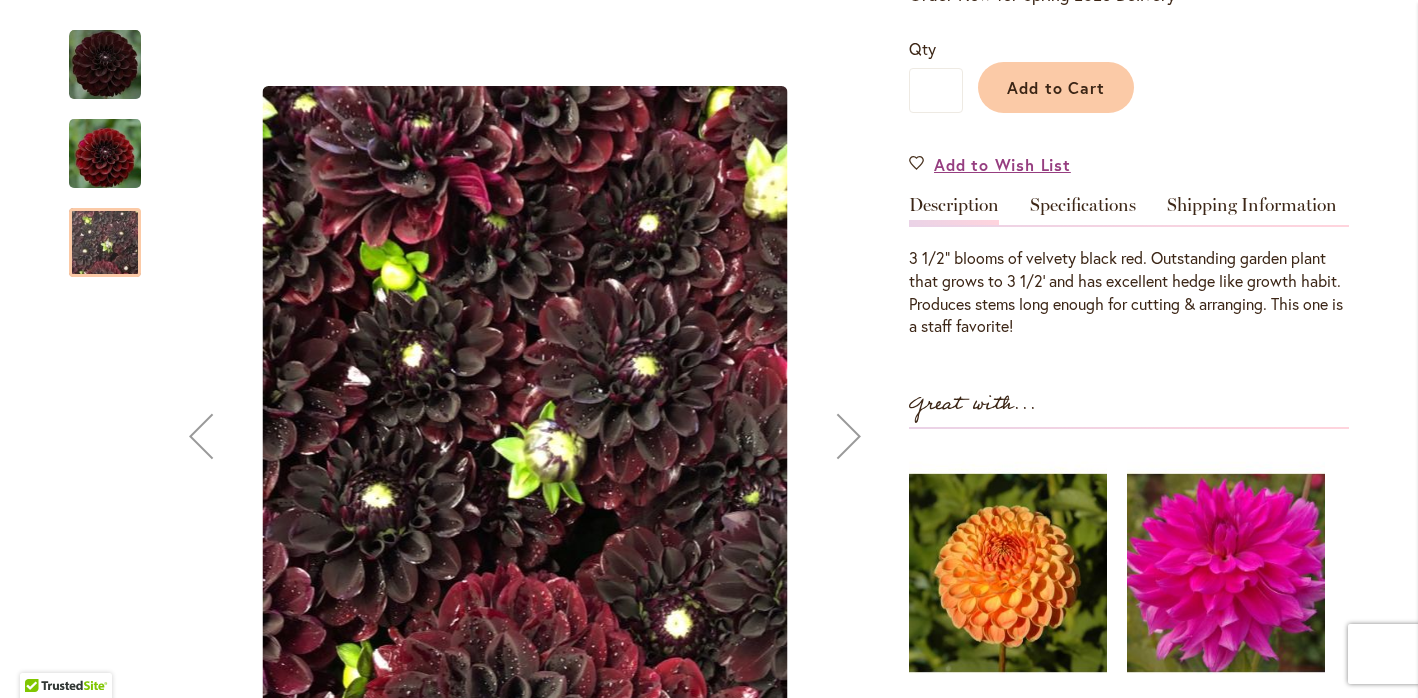 click at bounding box center [105, 153] 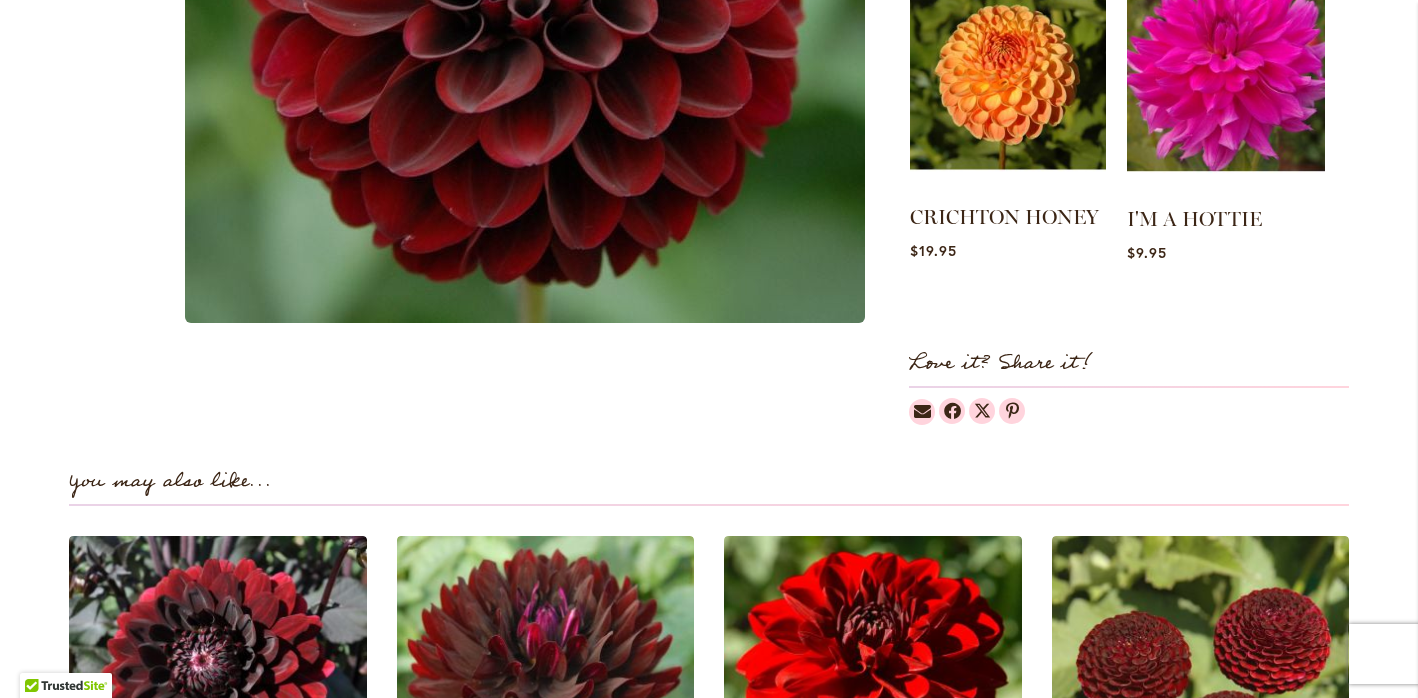 scroll, scrollTop: 1016, scrollLeft: 0, axis: vertical 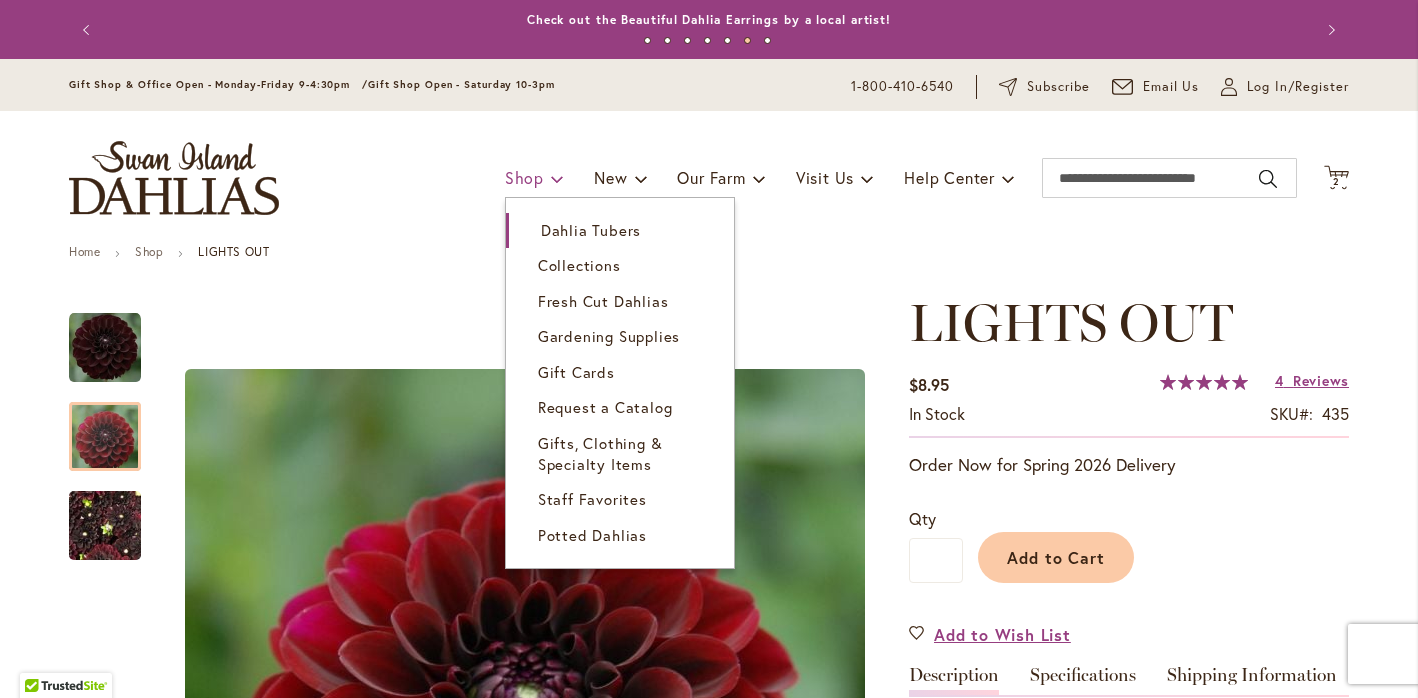 click on "Shop" at bounding box center (524, 177) 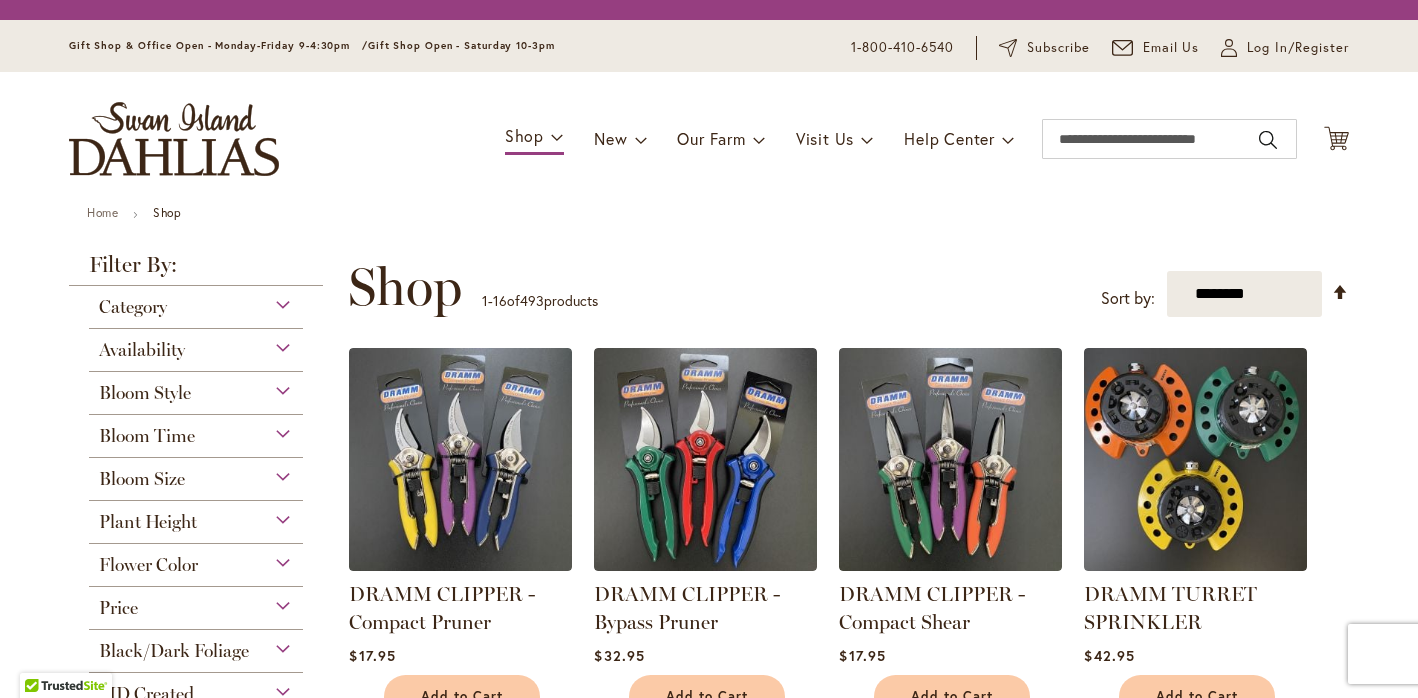 scroll, scrollTop: 0, scrollLeft: 0, axis: both 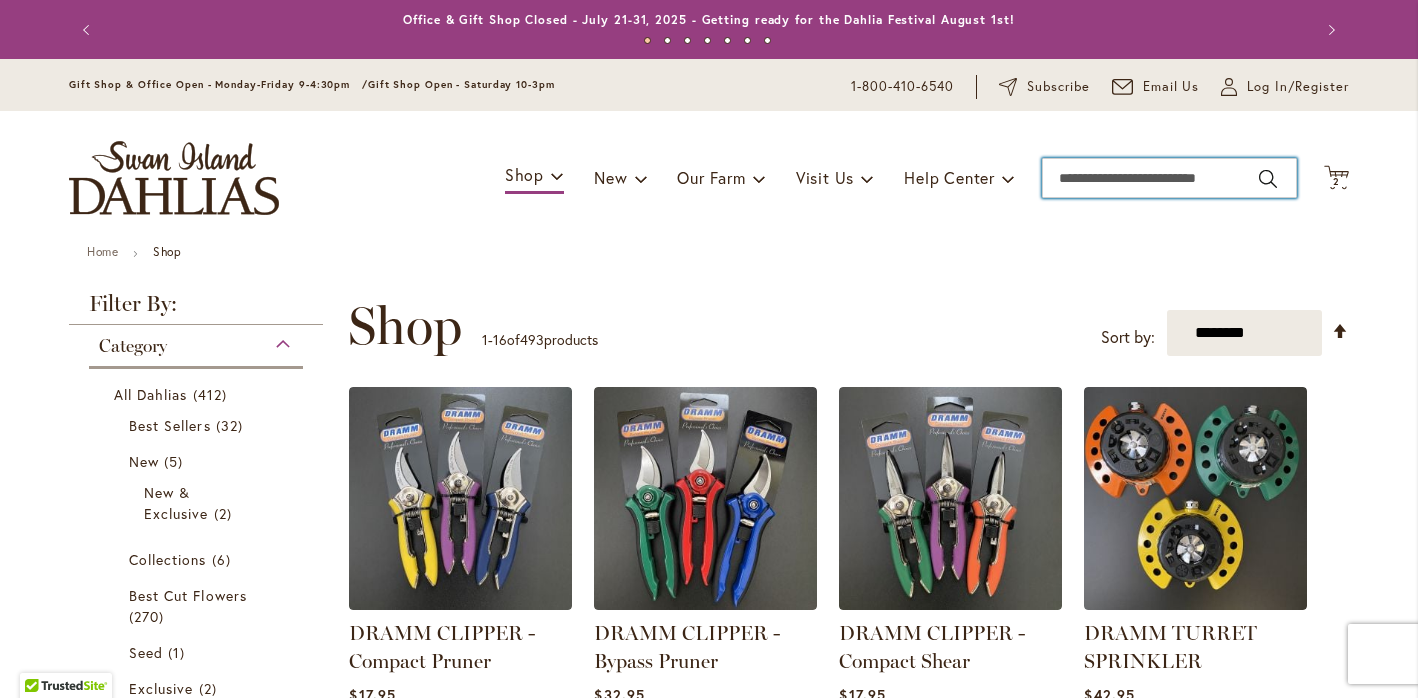 click on "Search" at bounding box center (1169, 178) 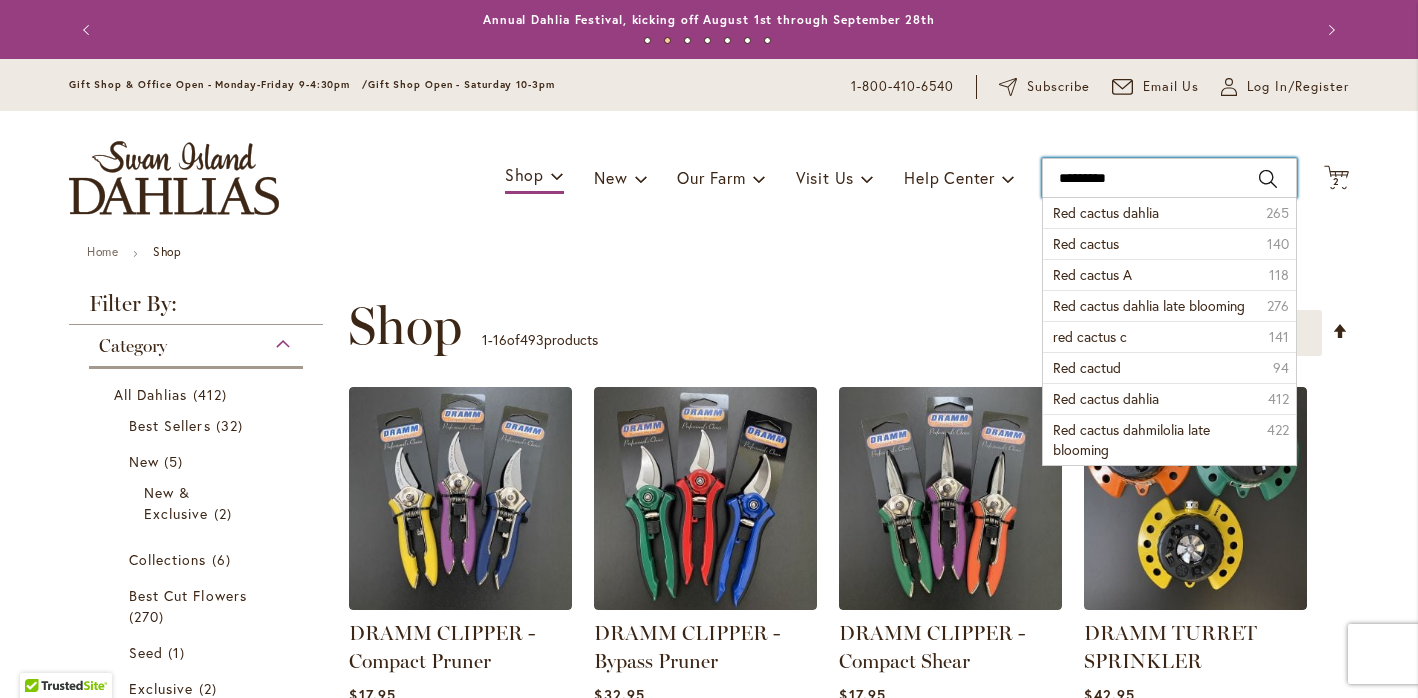 type on "**********" 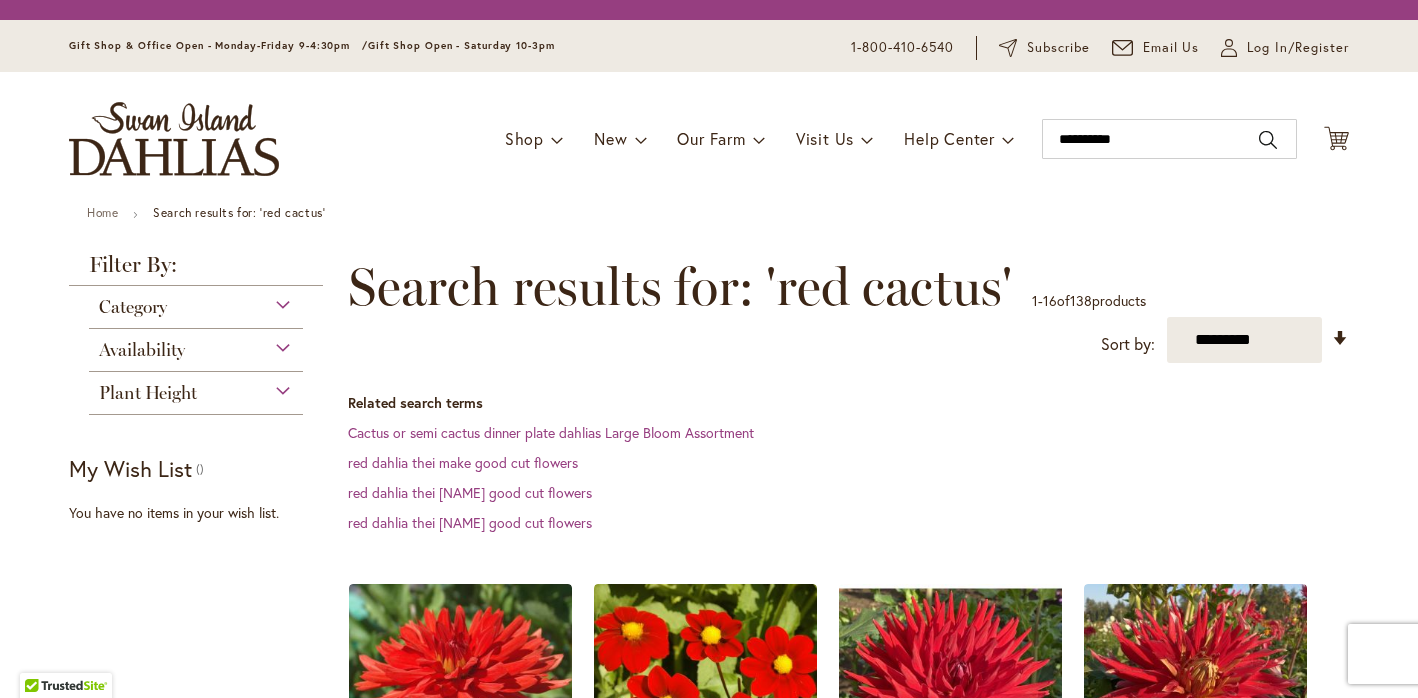 scroll, scrollTop: 0, scrollLeft: 0, axis: both 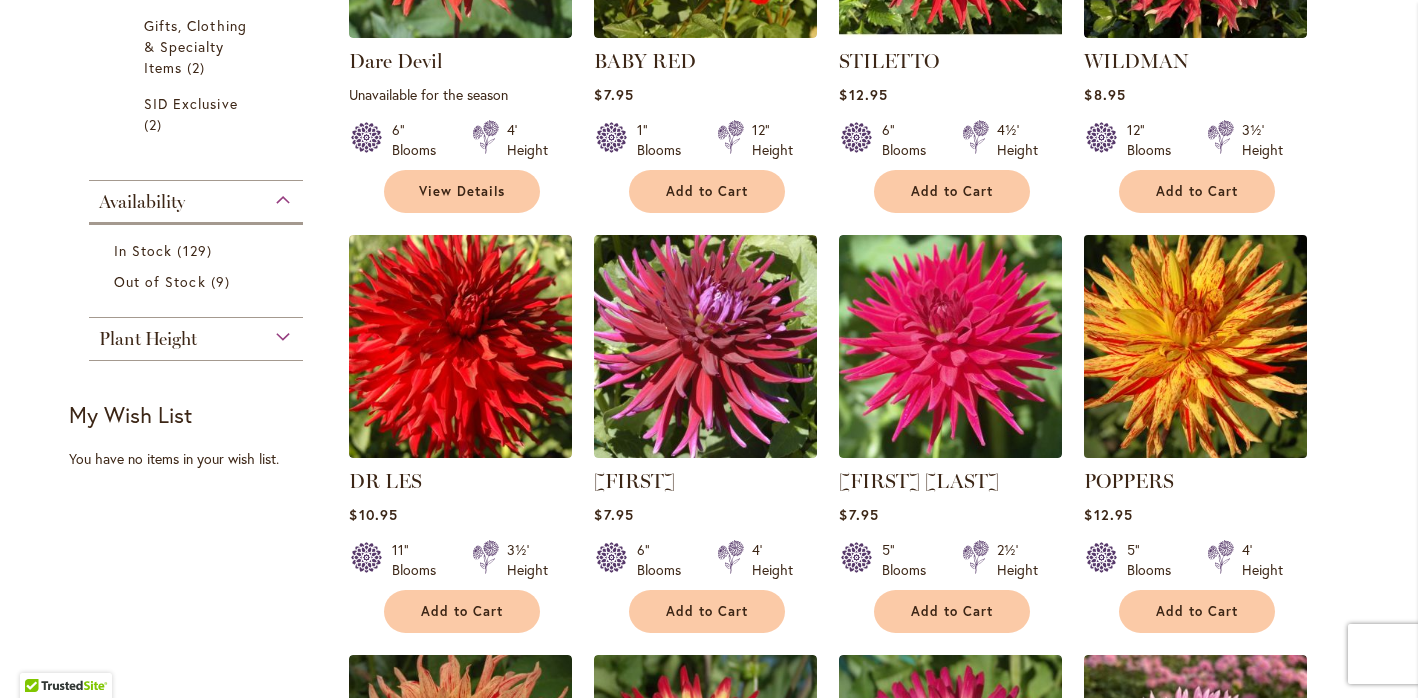 click at bounding box center (1196, 346) 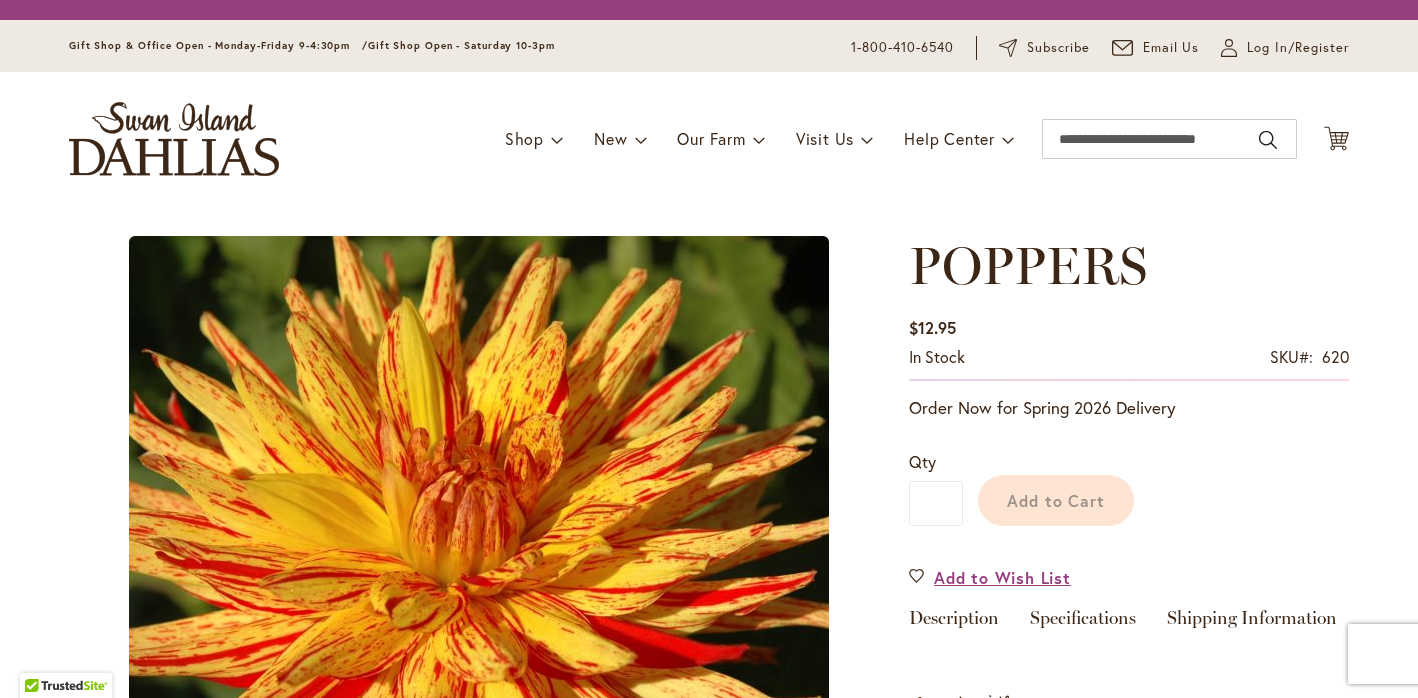 scroll, scrollTop: 0, scrollLeft: 0, axis: both 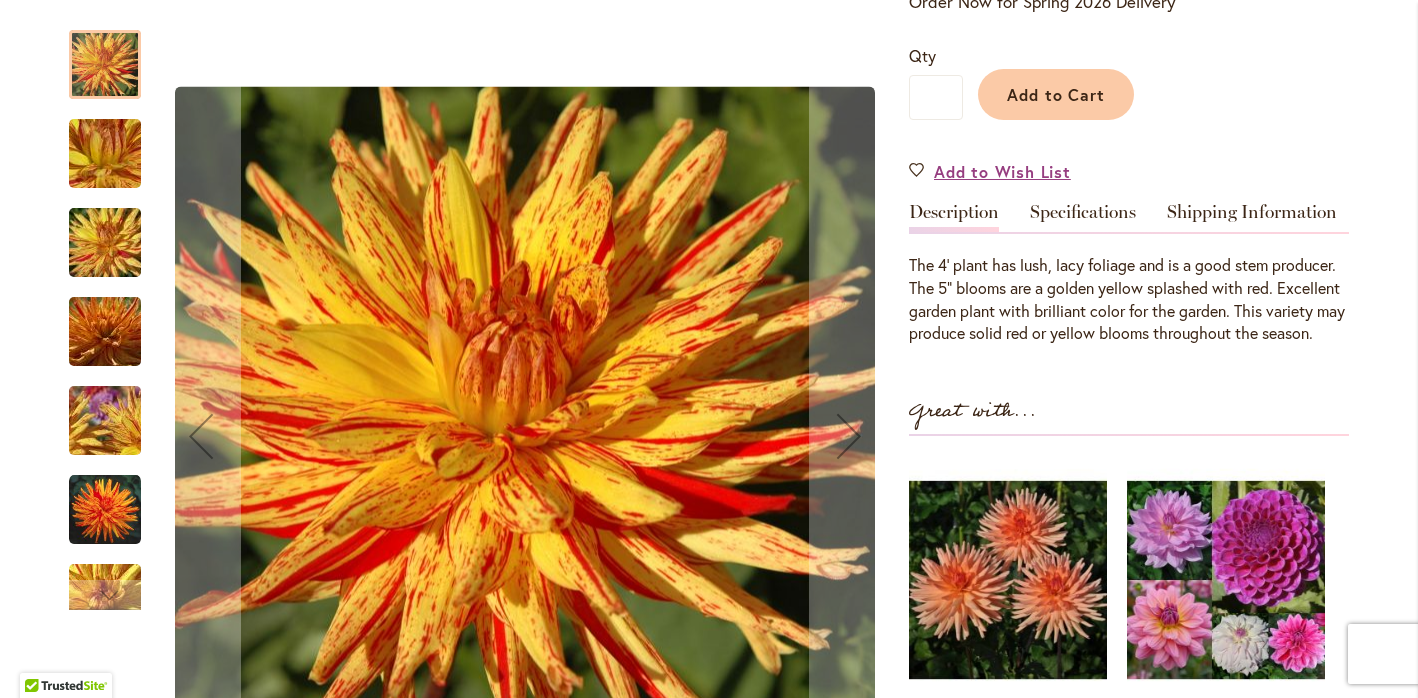 click at bounding box center [105, 510] 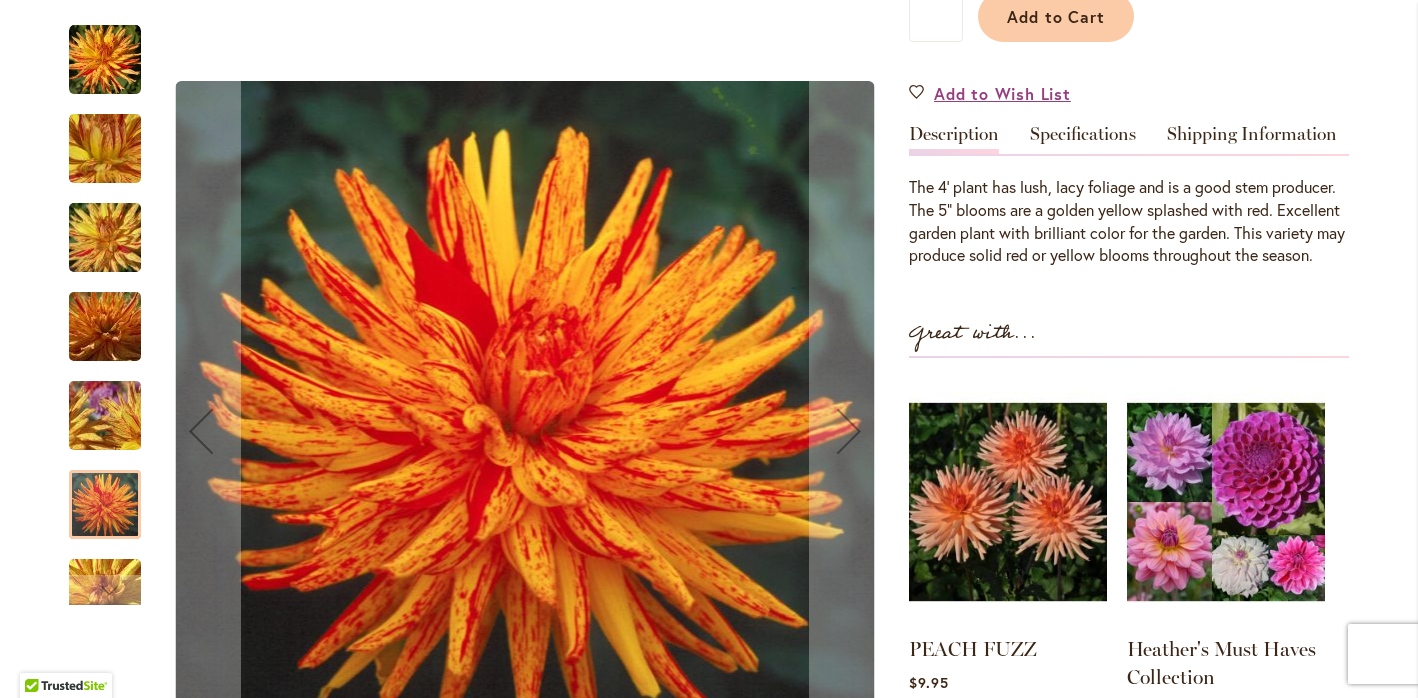 scroll, scrollTop: 542, scrollLeft: 0, axis: vertical 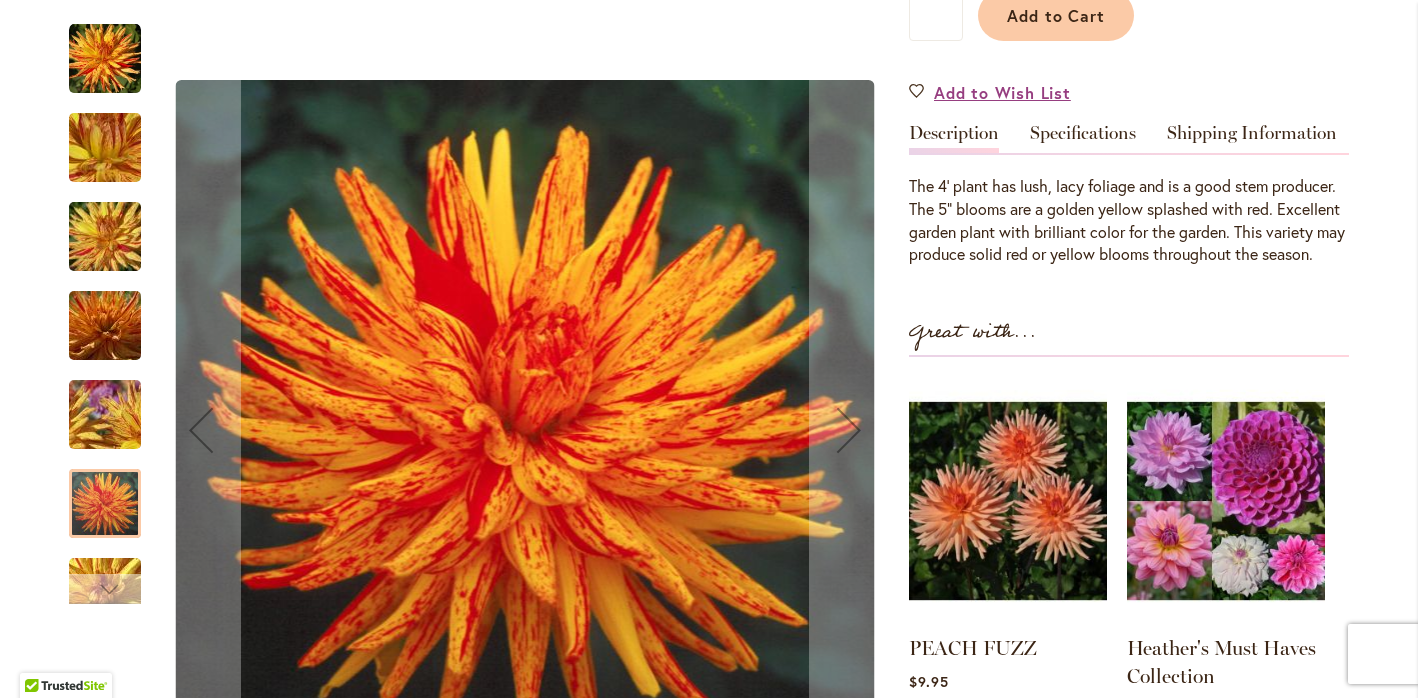 click at bounding box center [105, 589] 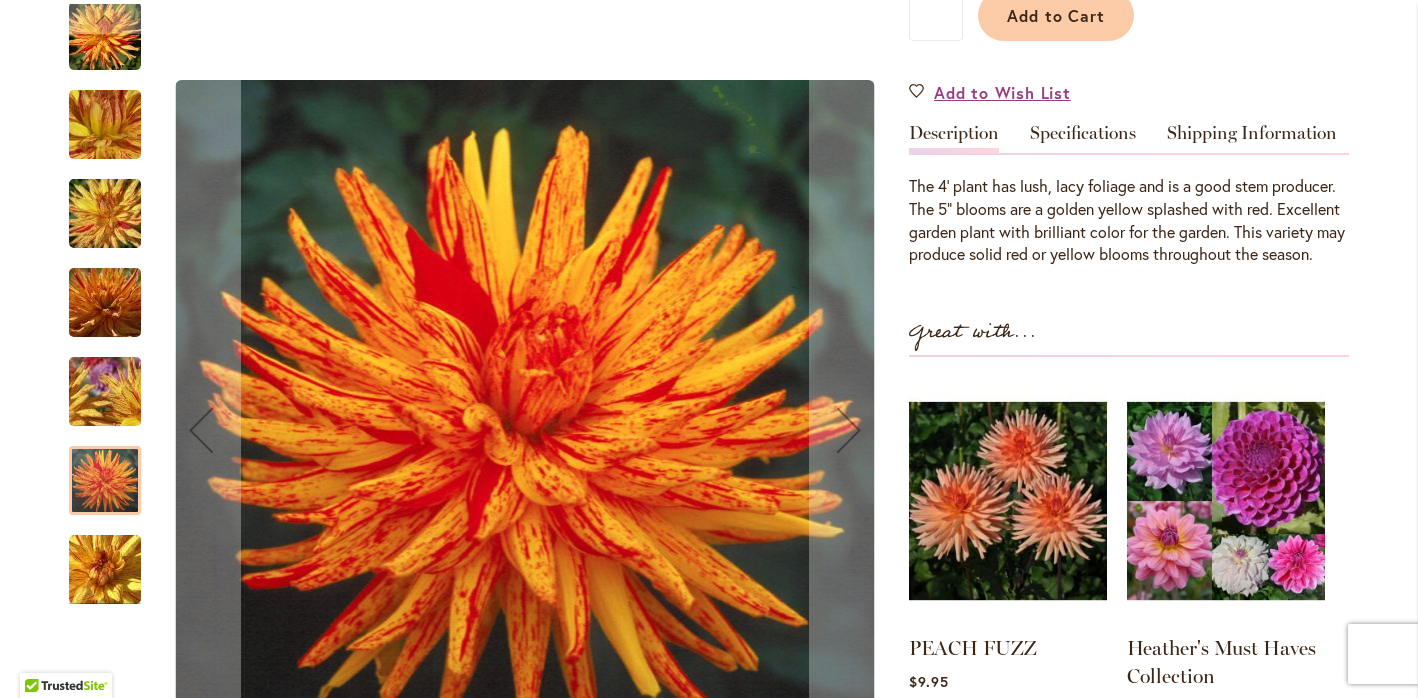 click at bounding box center (105, 569) 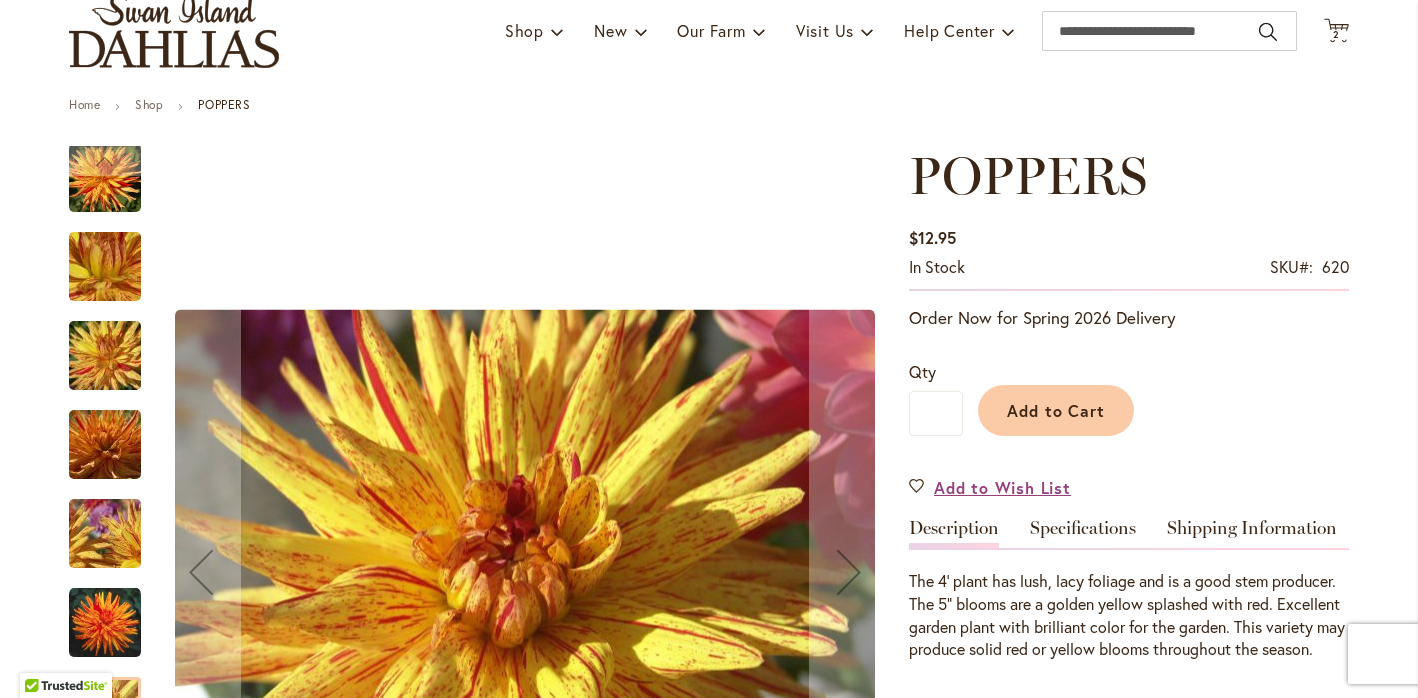 scroll, scrollTop: 123, scrollLeft: 0, axis: vertical 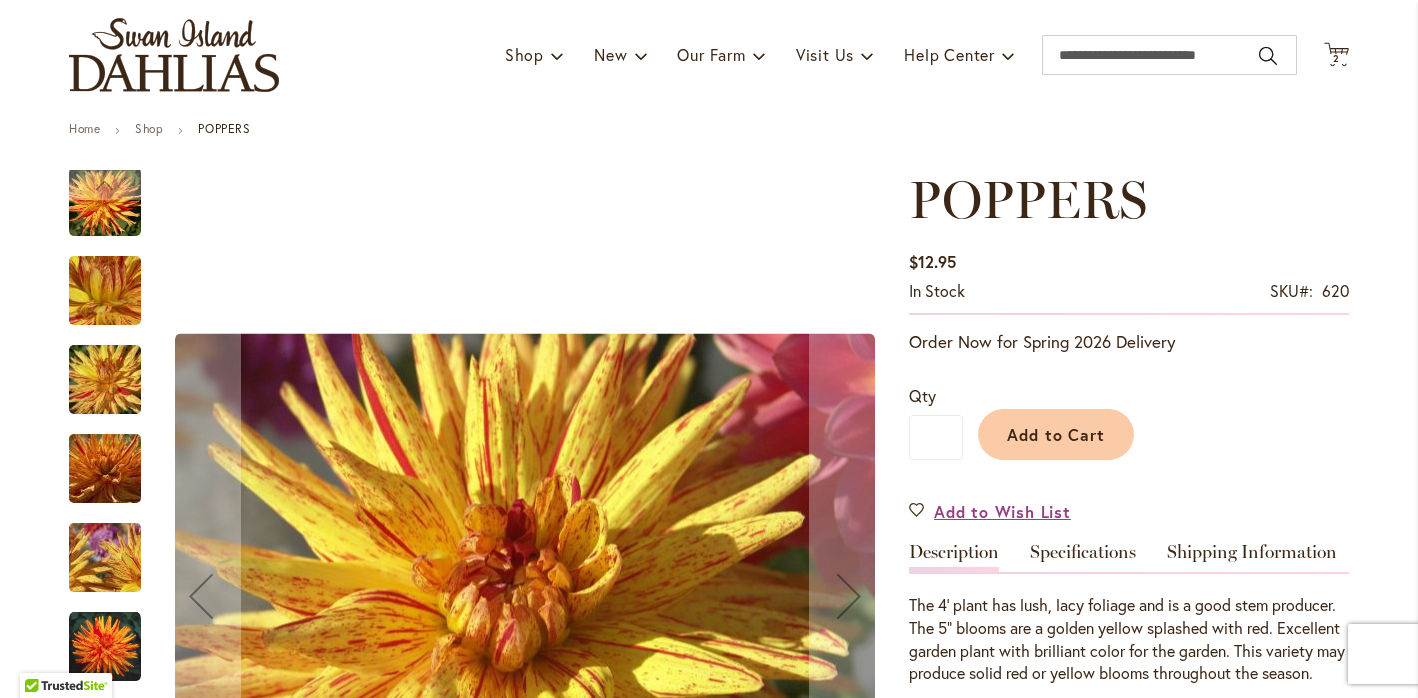 click at bounding box center [105, 291] 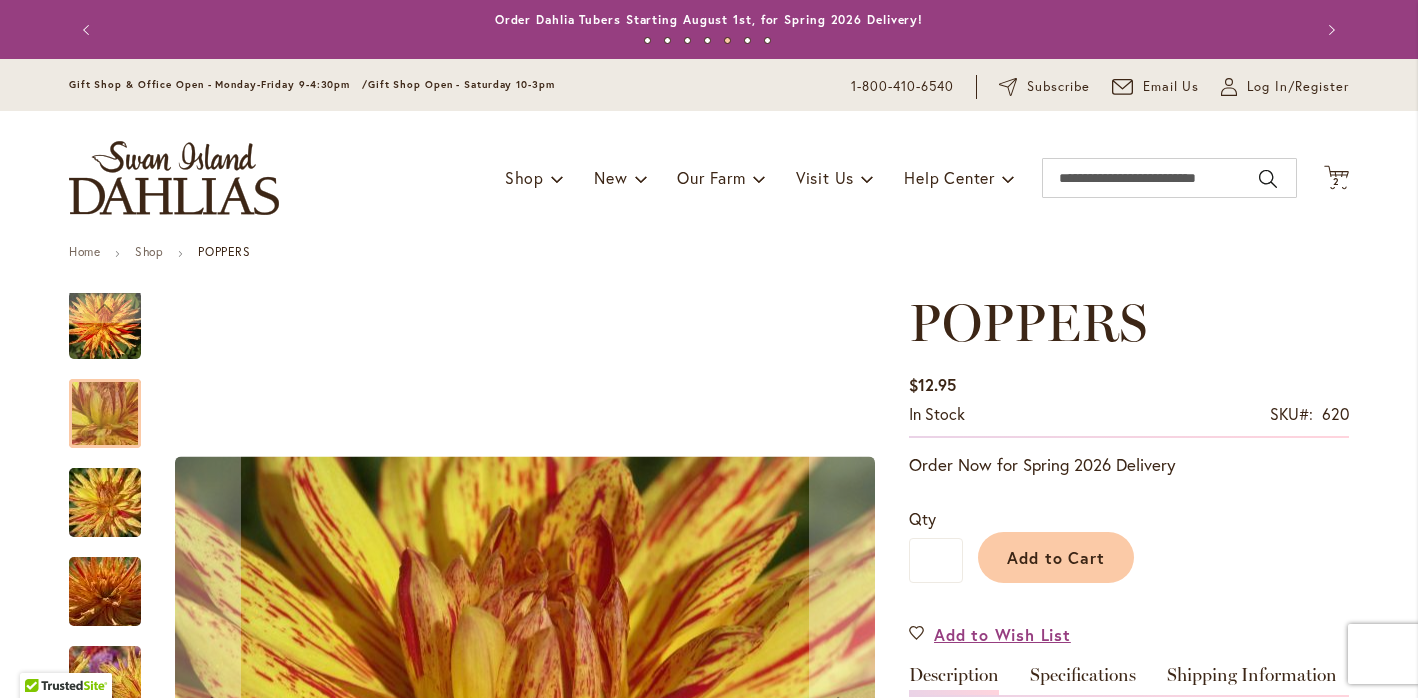 scroll, scrollTop: 0, scrollLeft: 0, axis: both 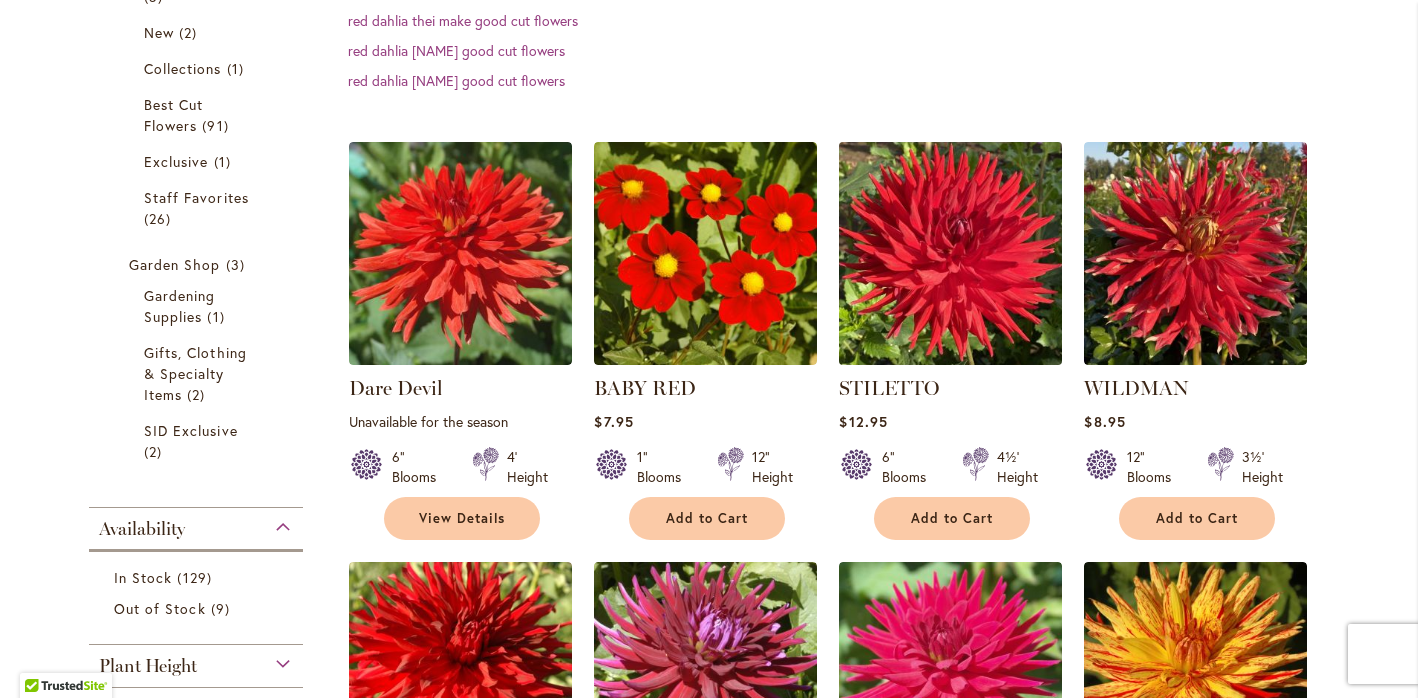 click at bounding box center (951, 253) 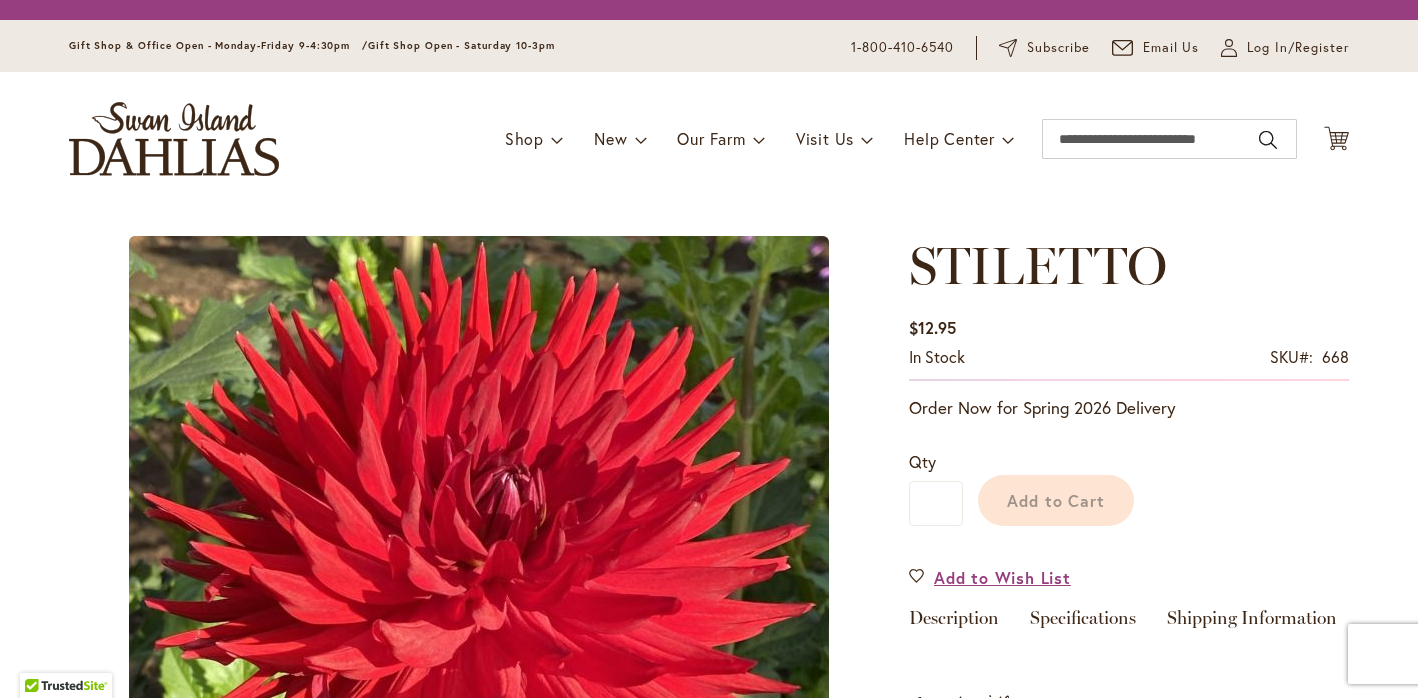 scroll, scrollTop: 0, scrollLeft: 0, axis: both 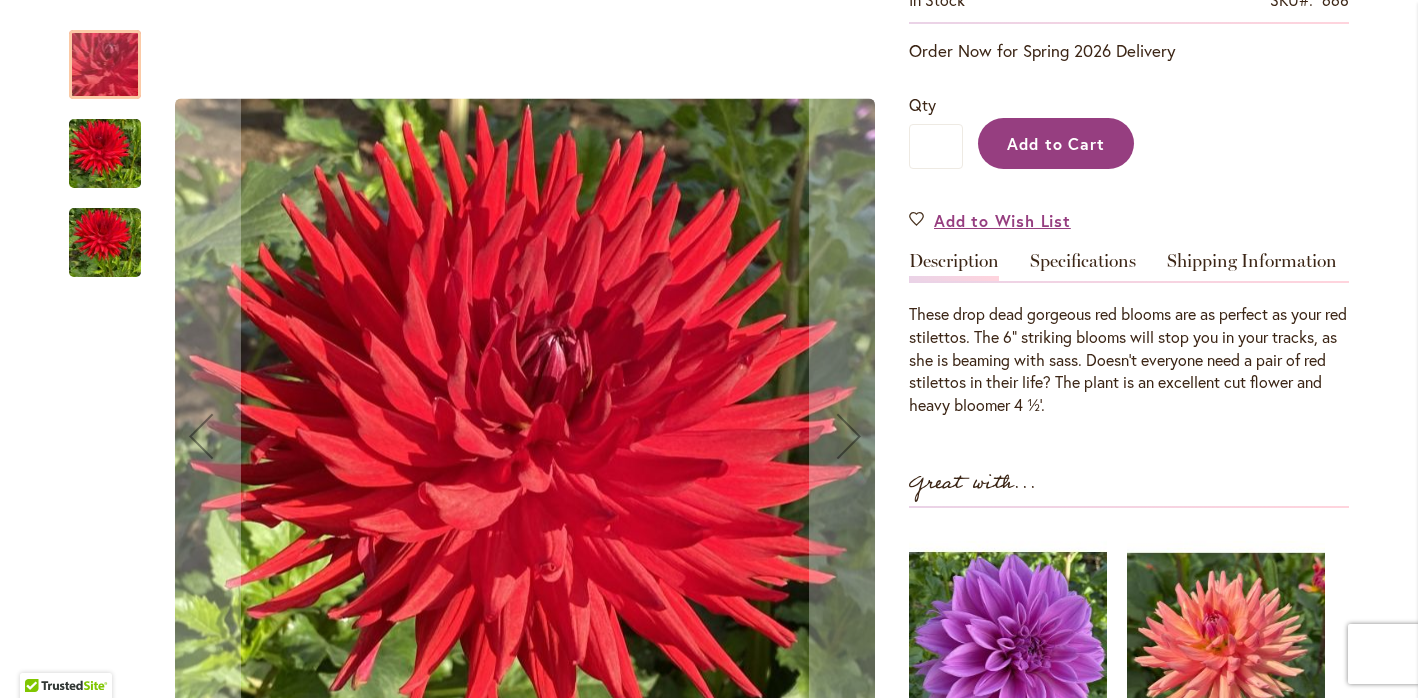 click on "Add to Cart" at bounding box center [1056, 143] 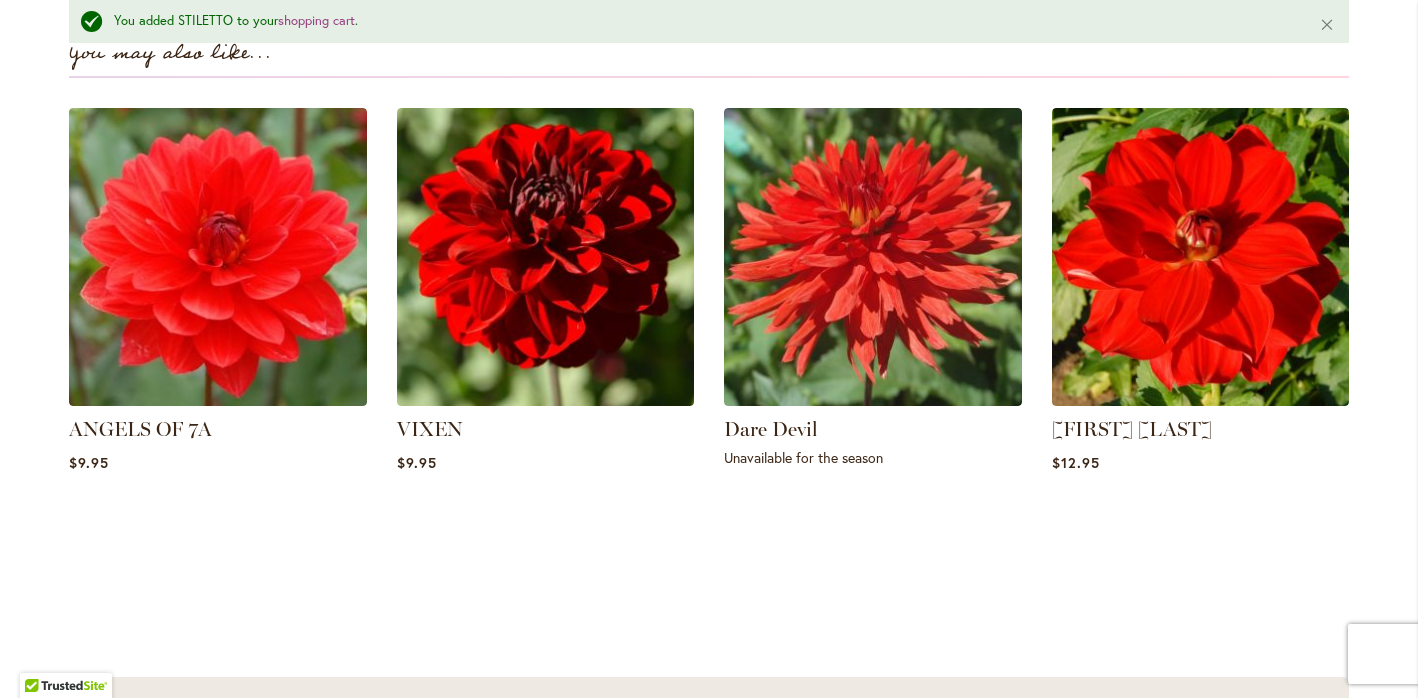 scroll, scrollTop: 1473, scrollLeft: 0, axis: vertical 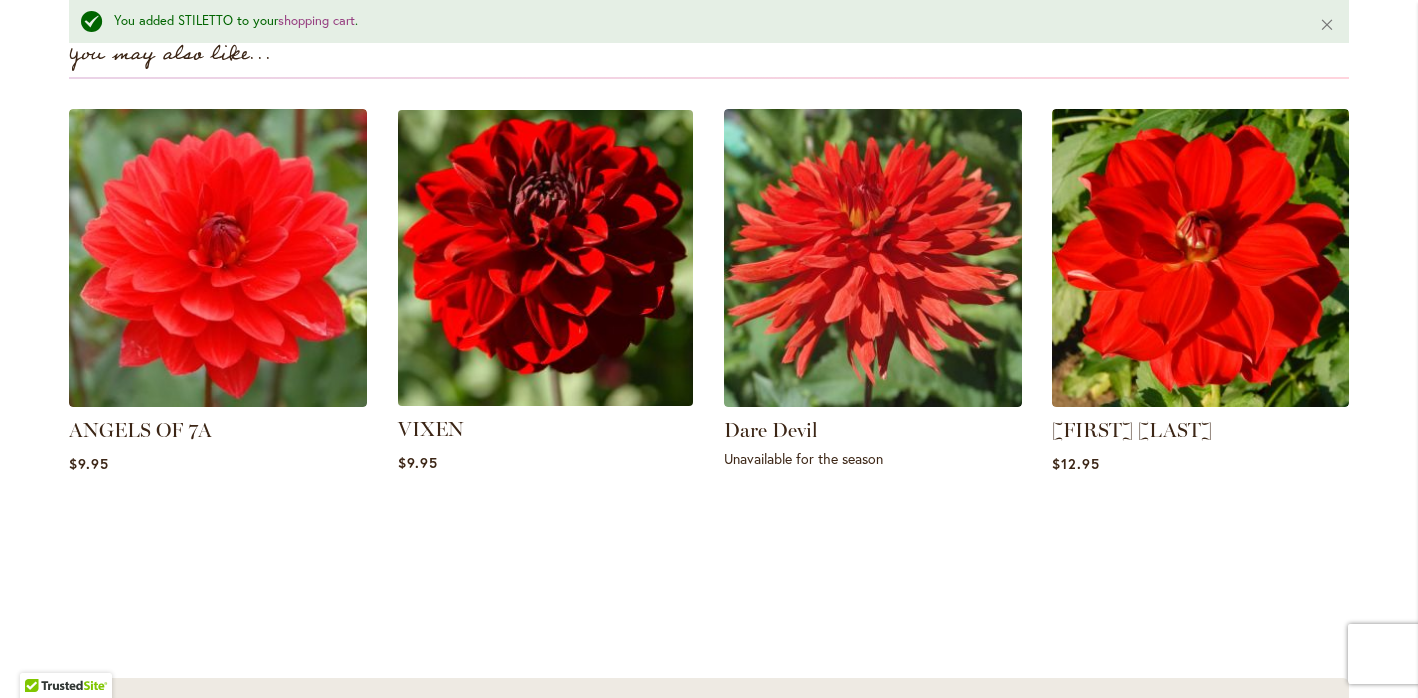 click at bounding box center (545, 258) 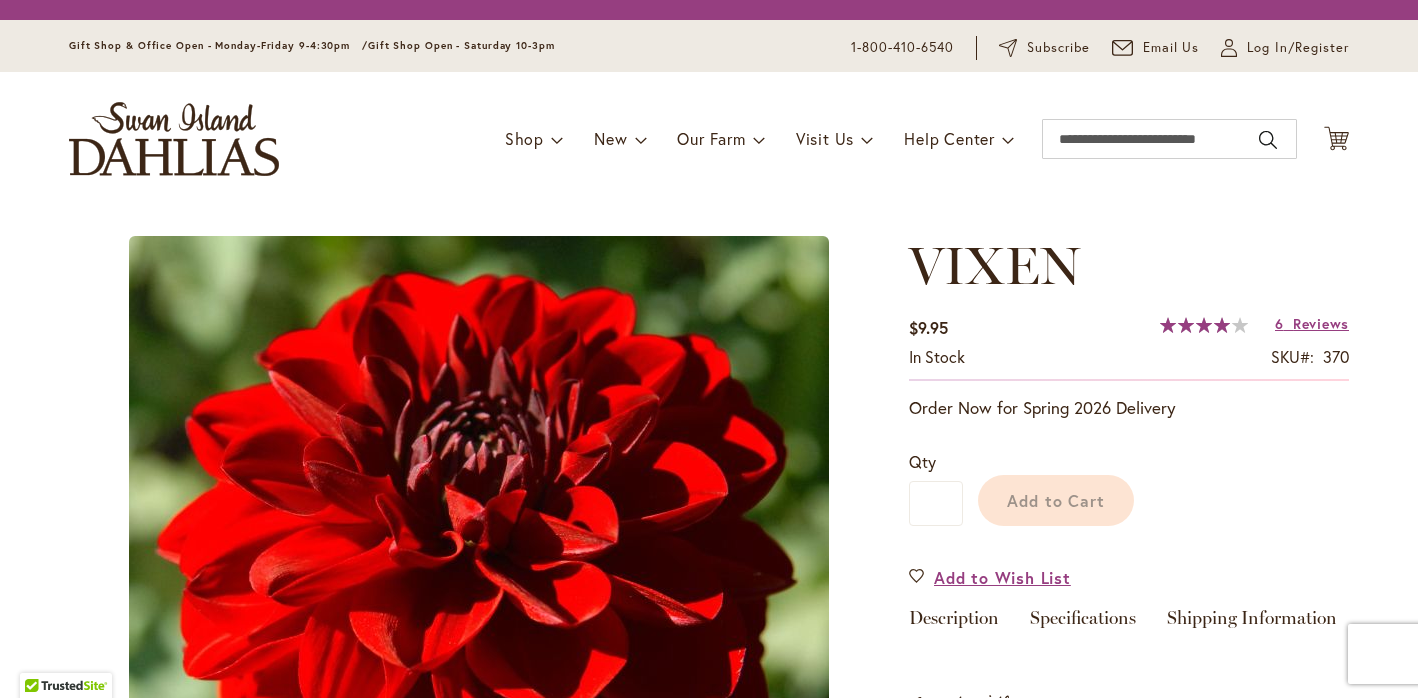 scroll, scrollTop: 0, scrollLeft: 0, axis: both 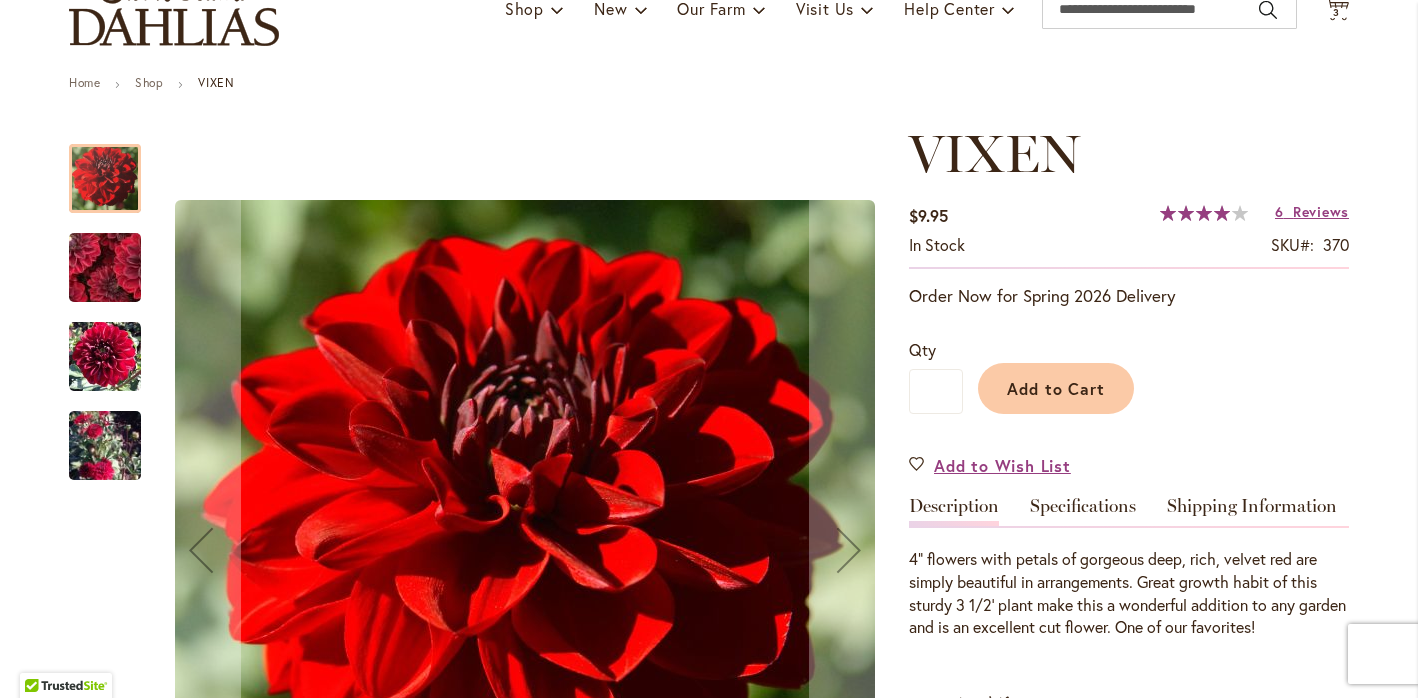 click at bounding box center [105, 268] 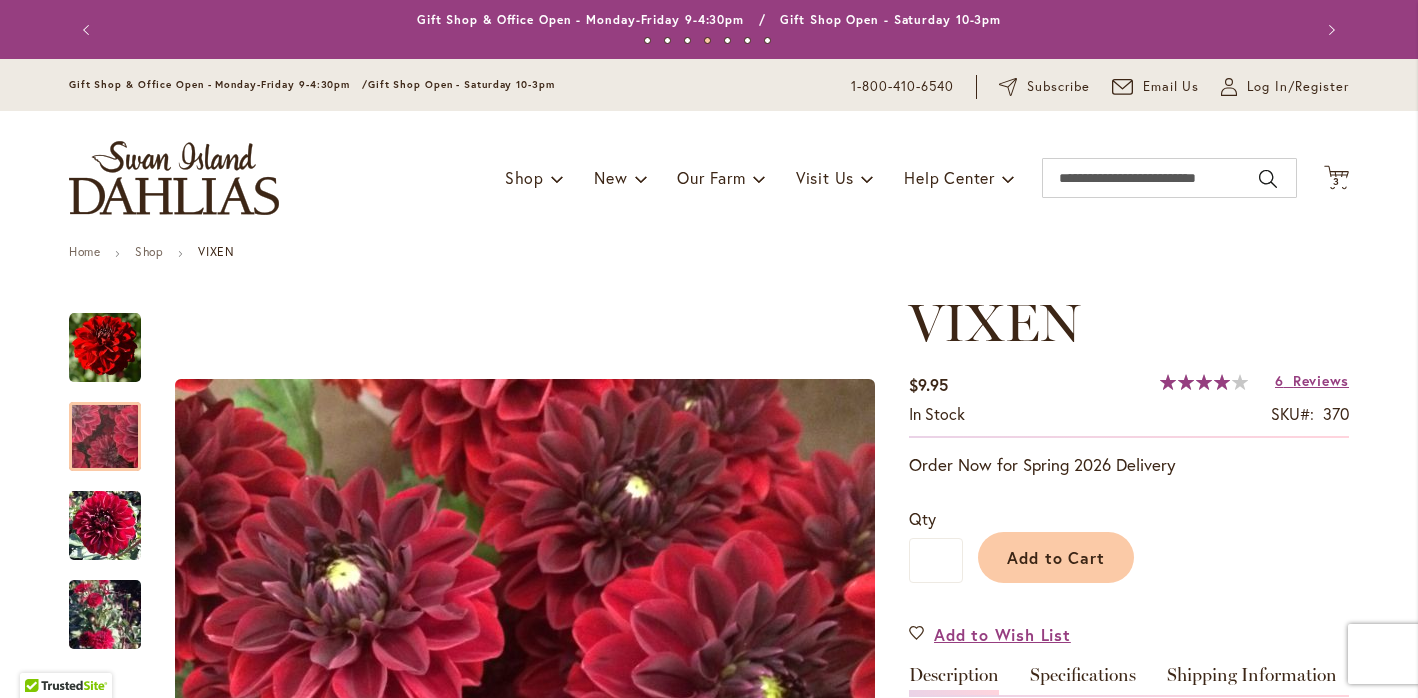 scroll, scrollTop: 0, scrollLeft: 0, axis: both 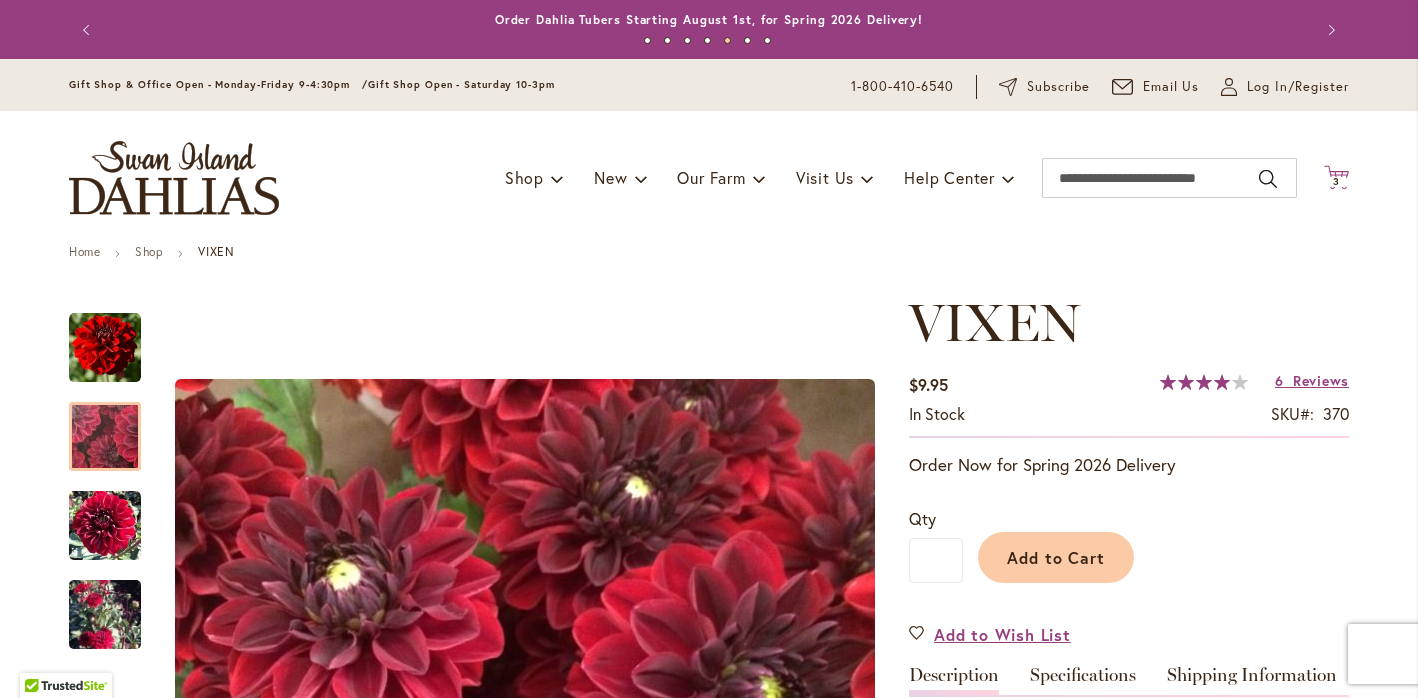 click on "3
3
items" at bounding box center [1337, 182] 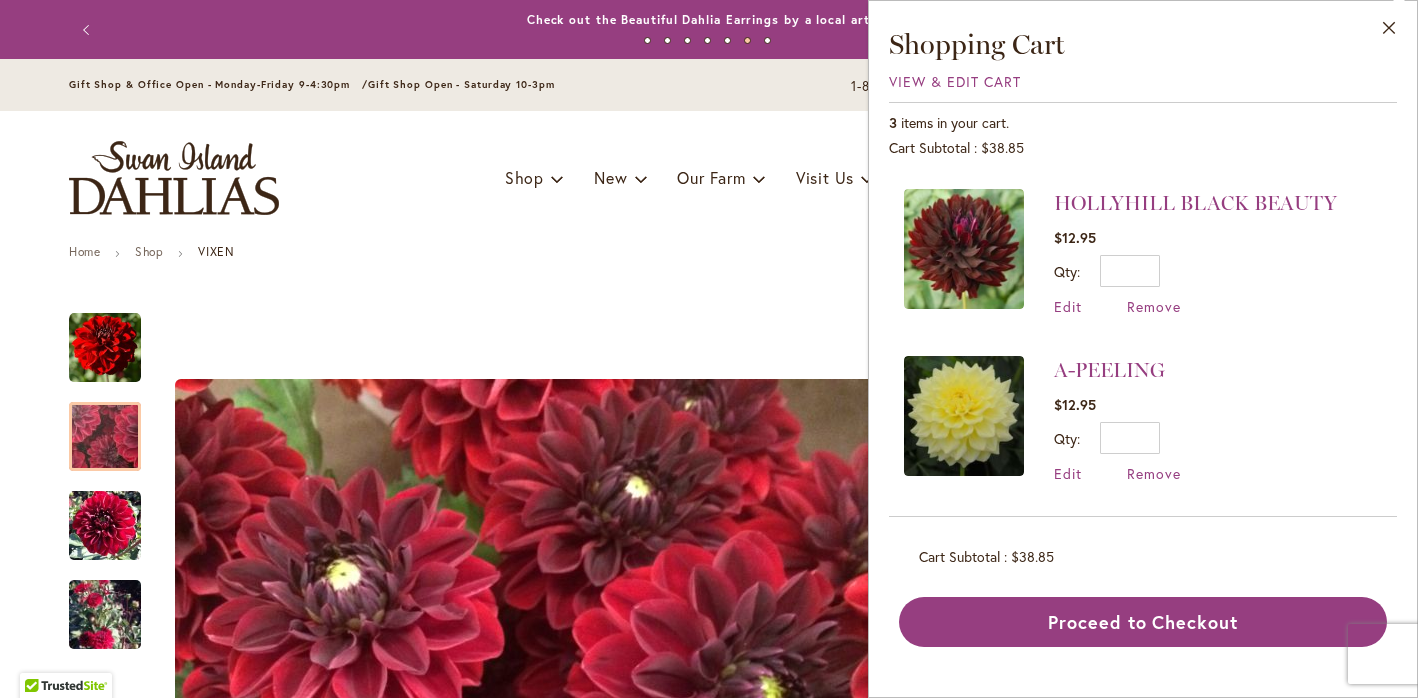 scroll, scrollTop: 160, scrollLeft: 0, axis: vertical 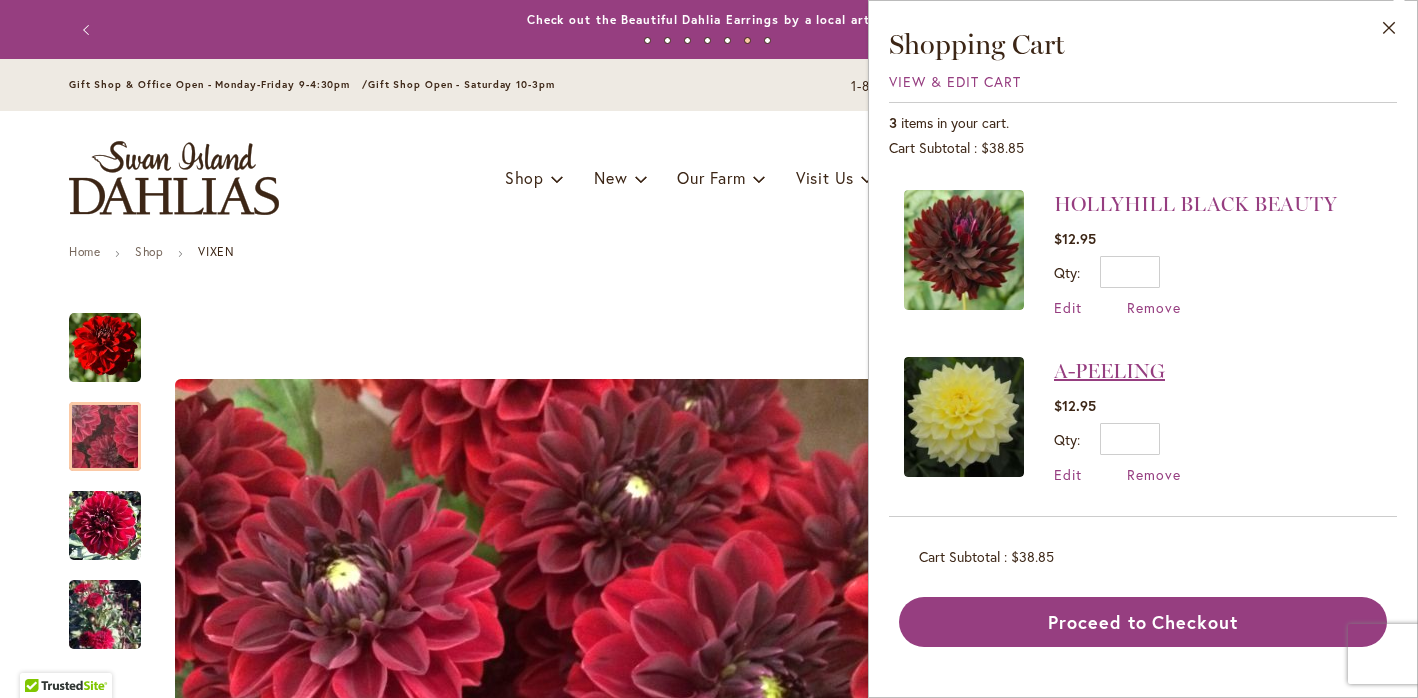 click on "A-PEELING" at bounding box center [1109, 371] 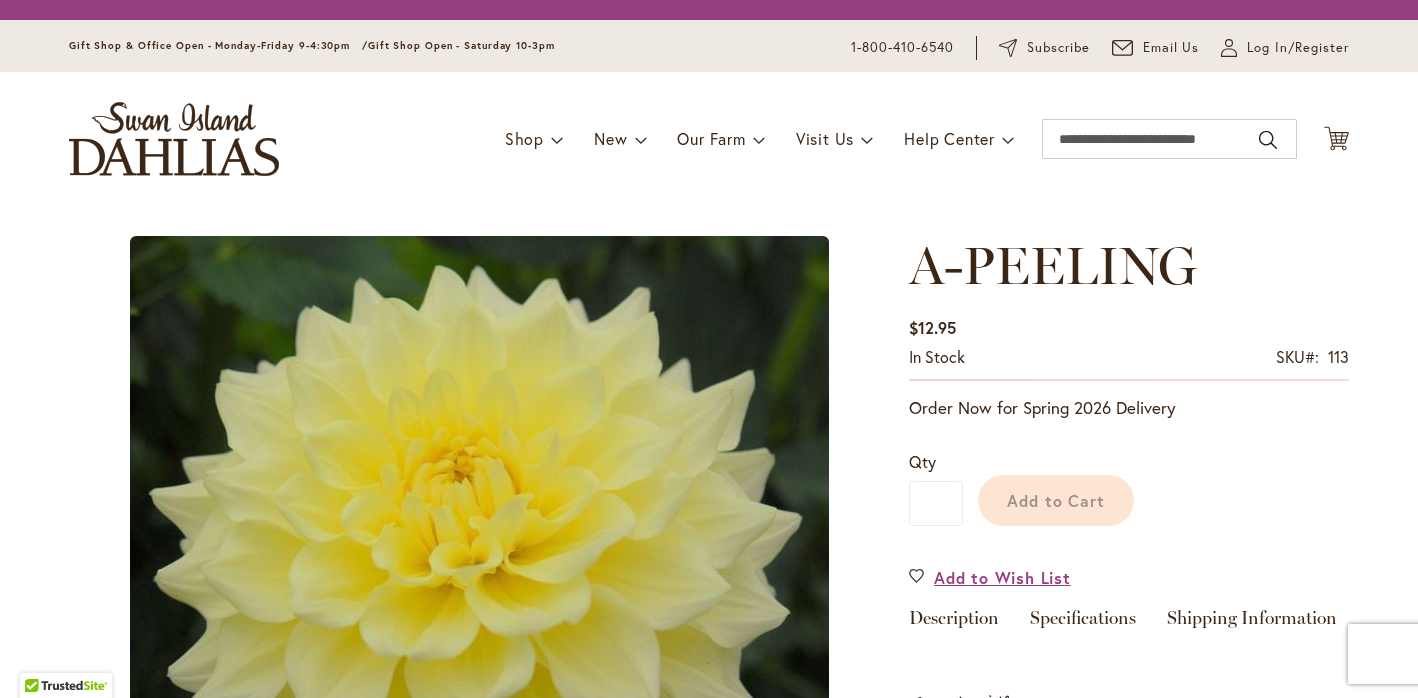 scroll, scrollTop: 0, scrollLeft: 0, axis: both 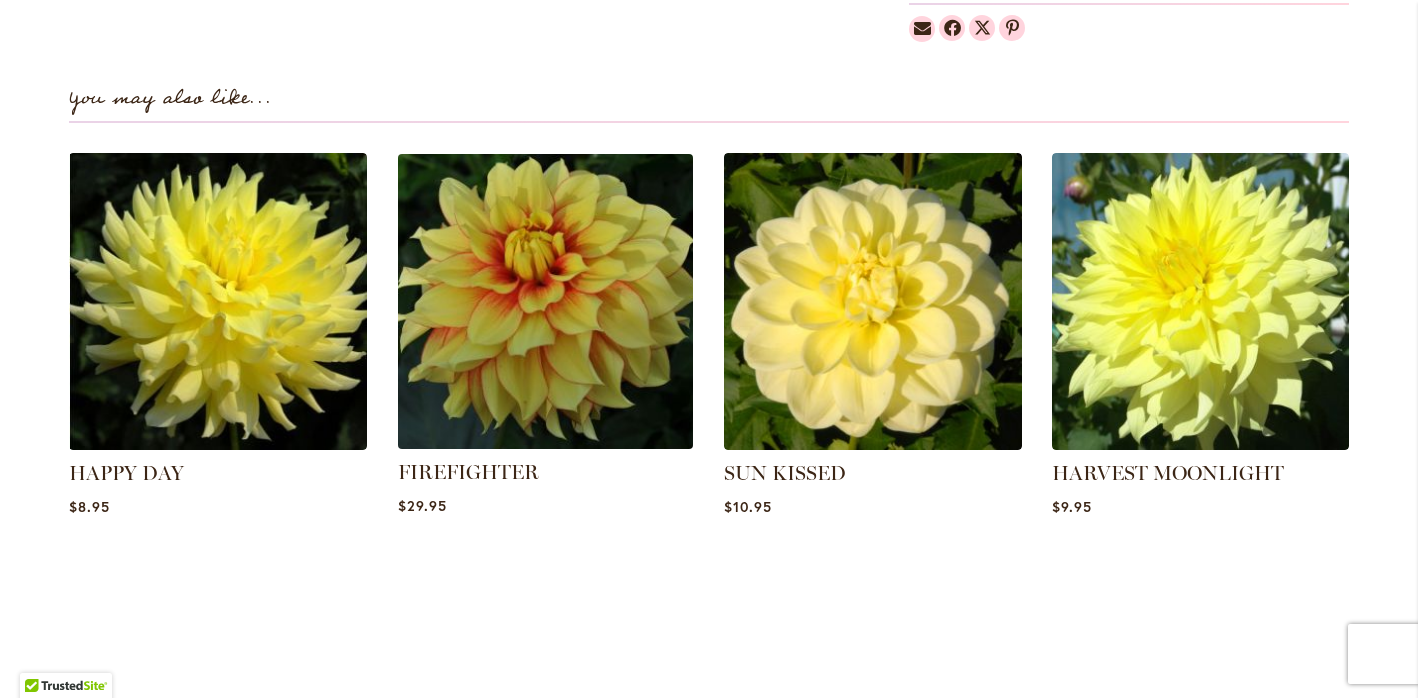 click at bounding box center (545, 301) 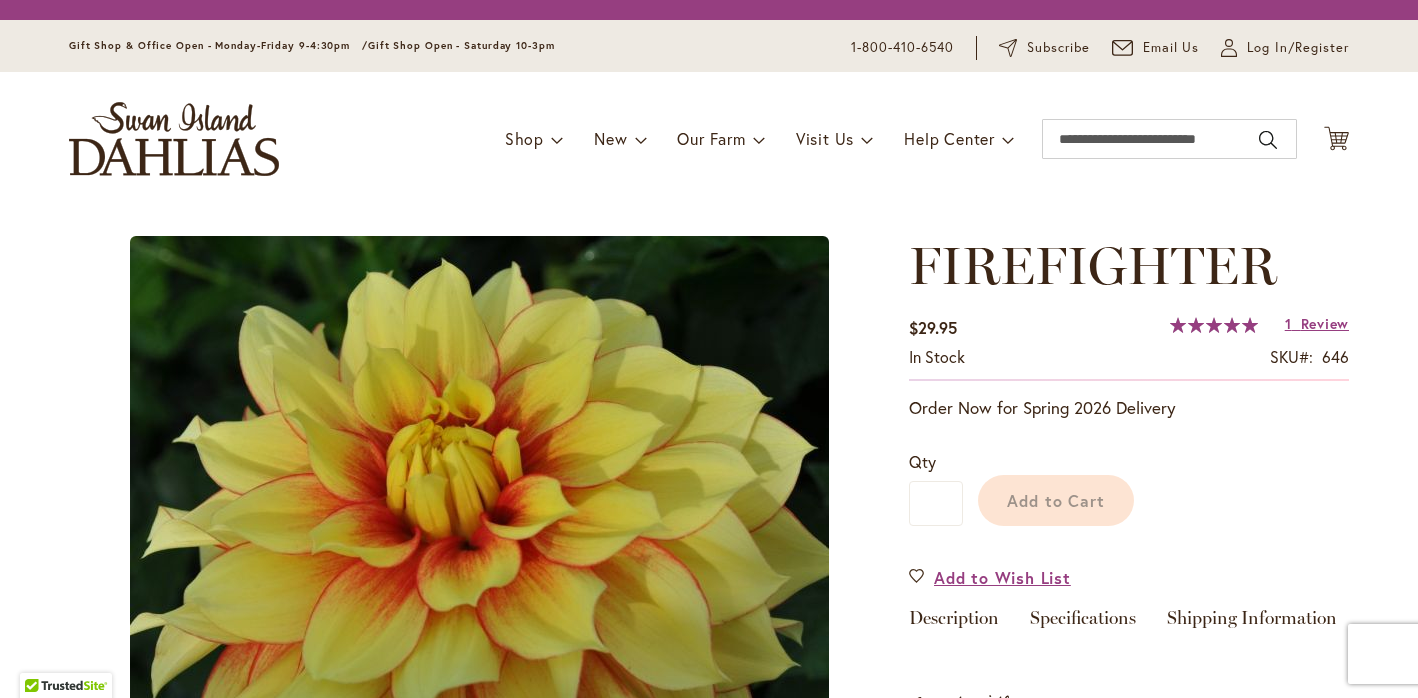 scroll, scrollTop: 0, scrollLeft: 0, axis: both 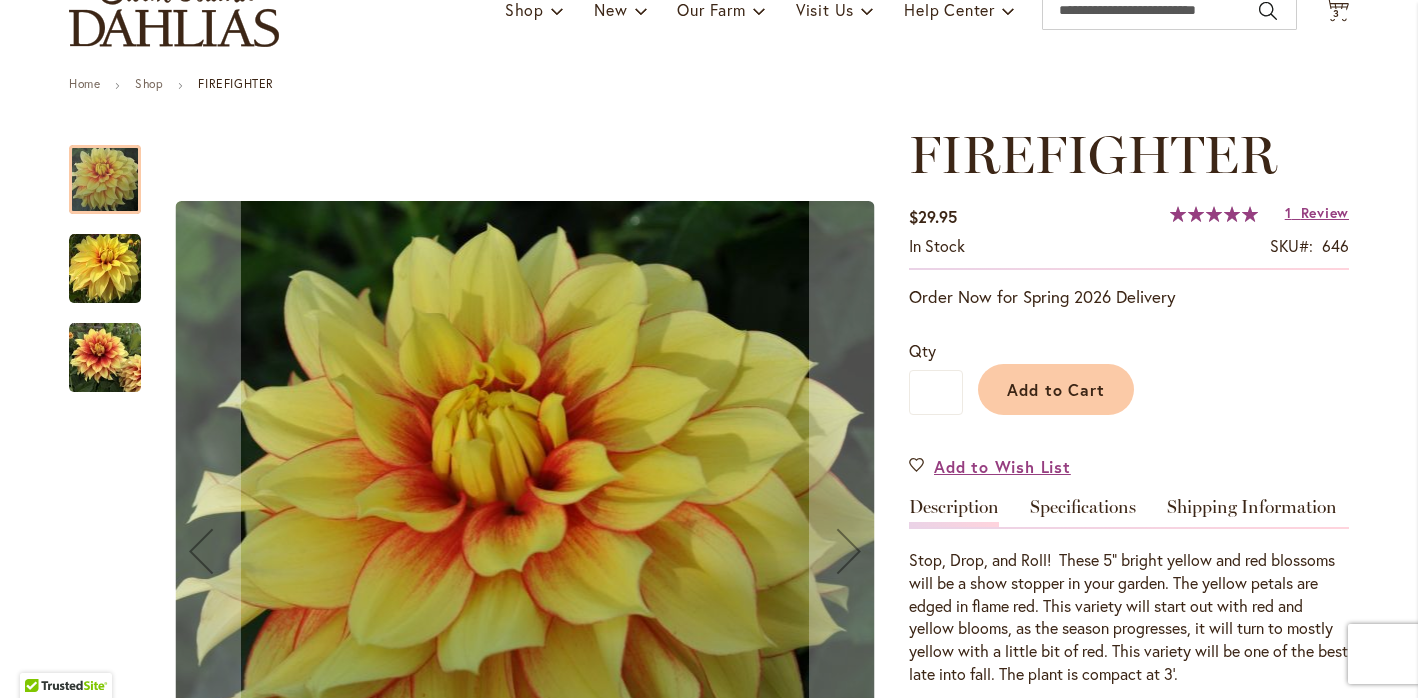 click at bounding box center (105, 269) 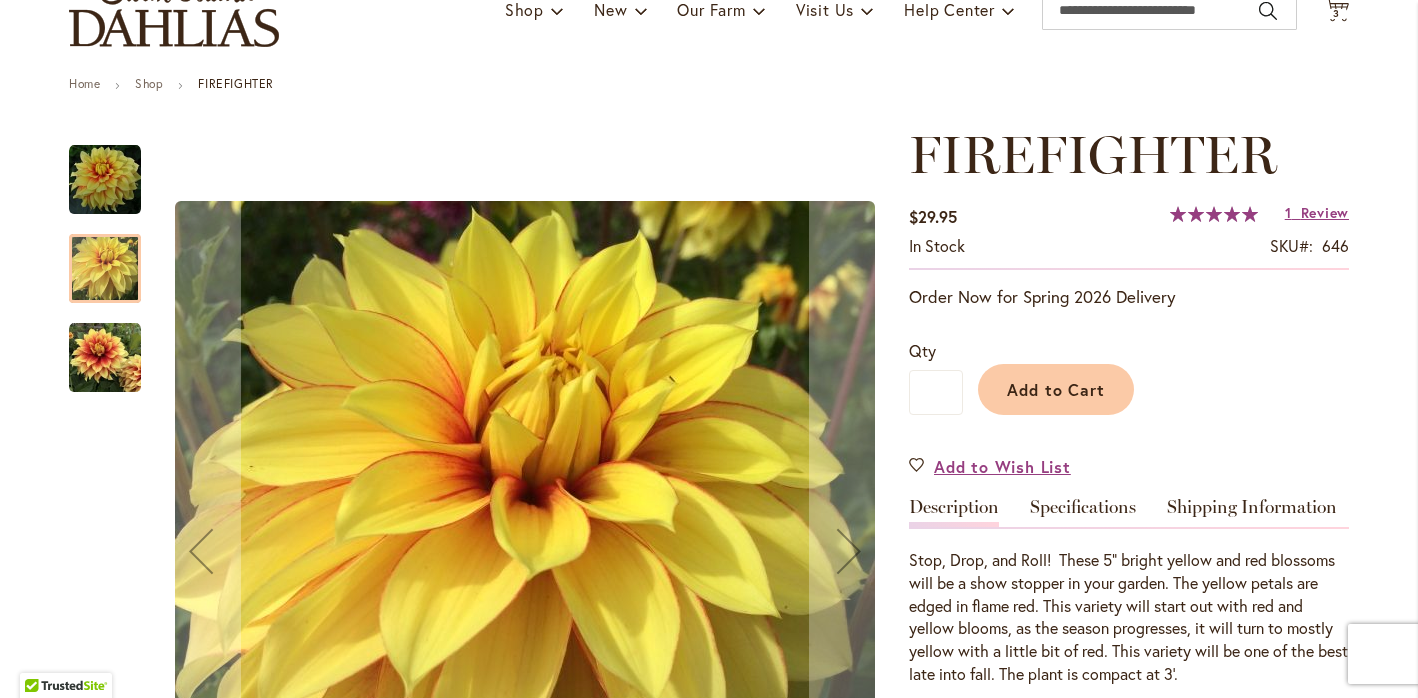 click at bounding box center [105, 180] 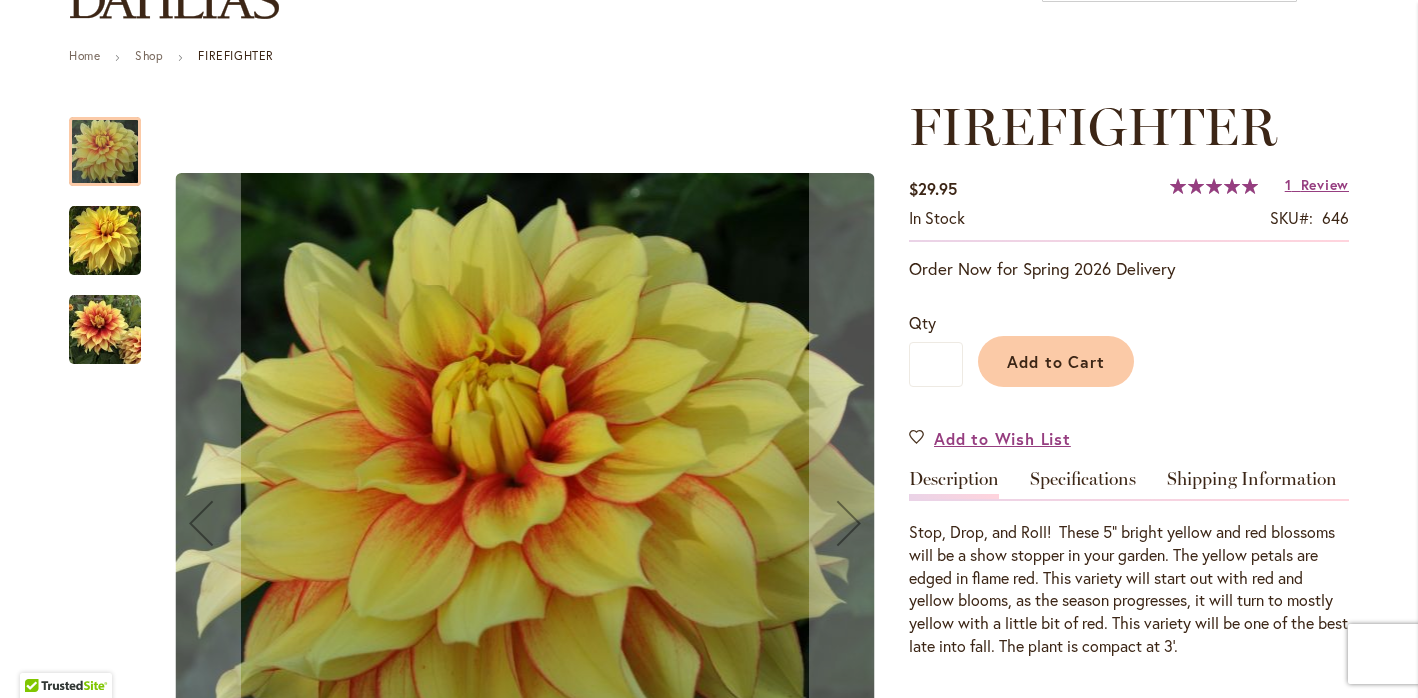 scroll, scrollTop: 214, scrollLeft: 0, axis: vertical 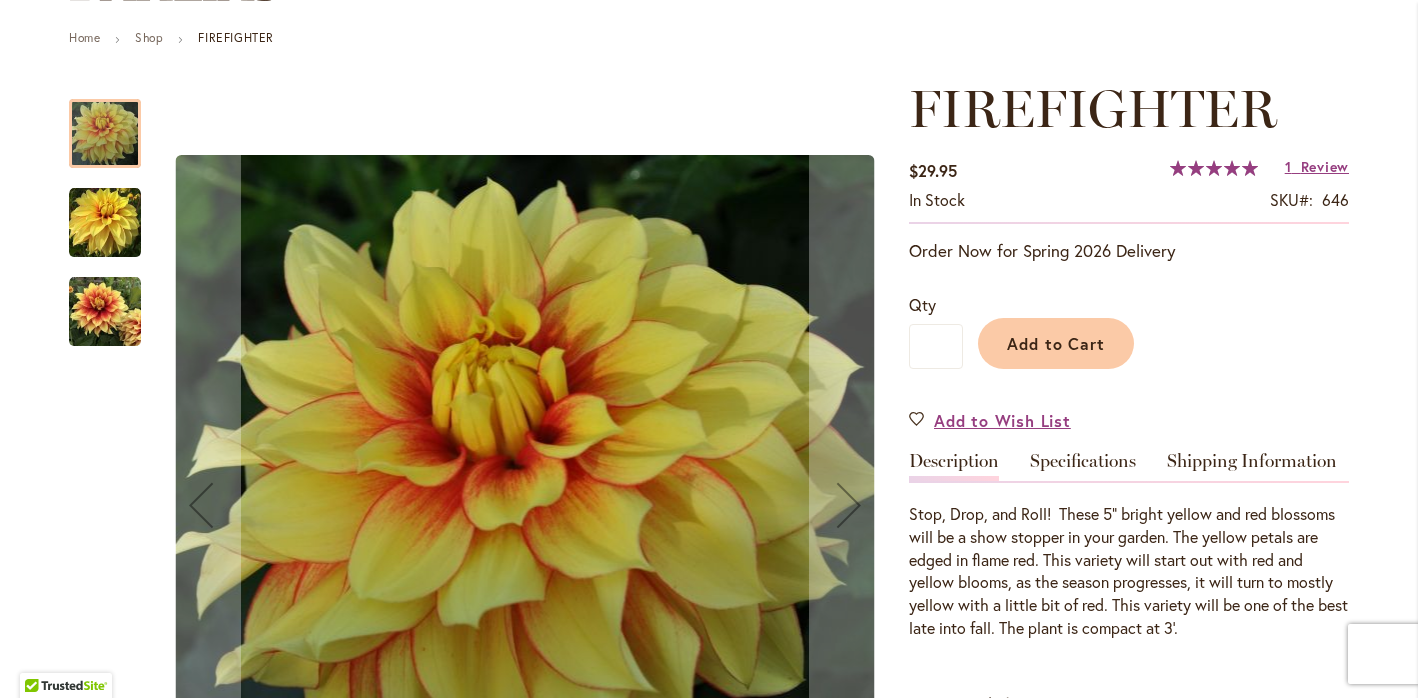 click at bounding box center [105, 312] 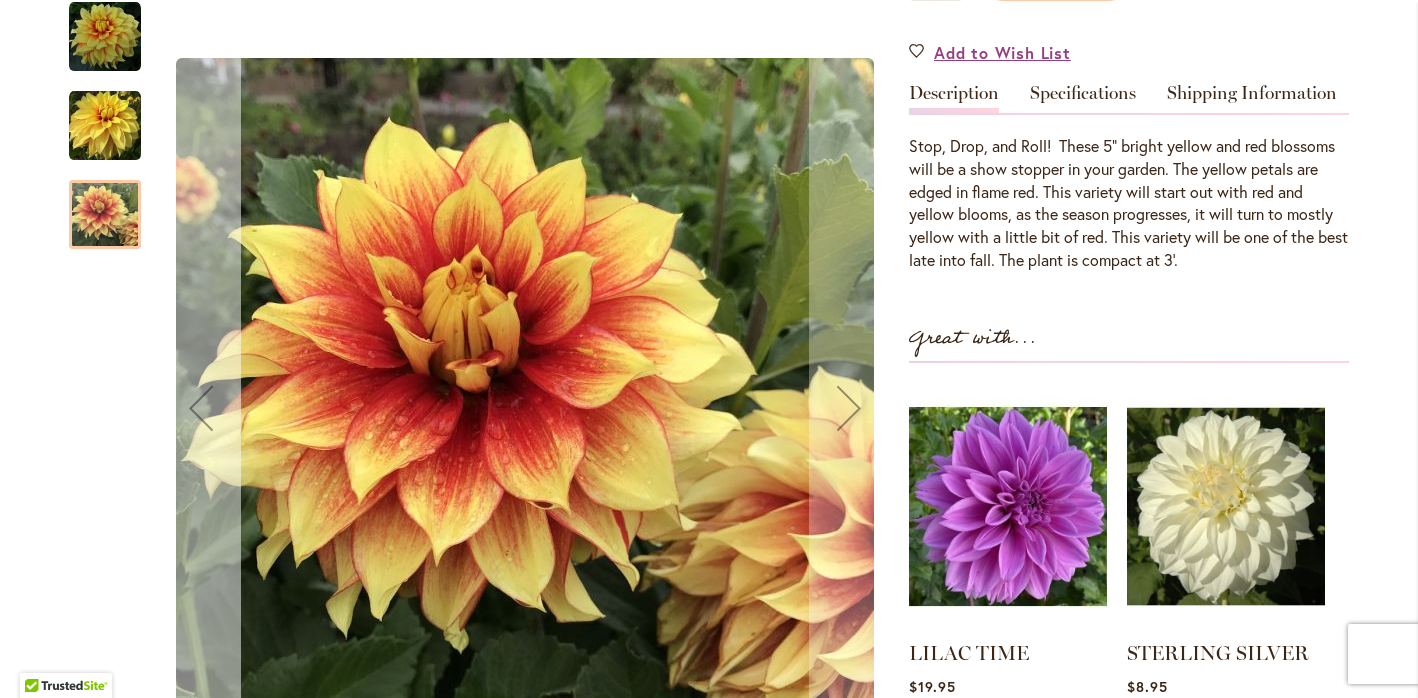 scroll, scrollTop: 594, scrollLeft: 0, axis: vertical 